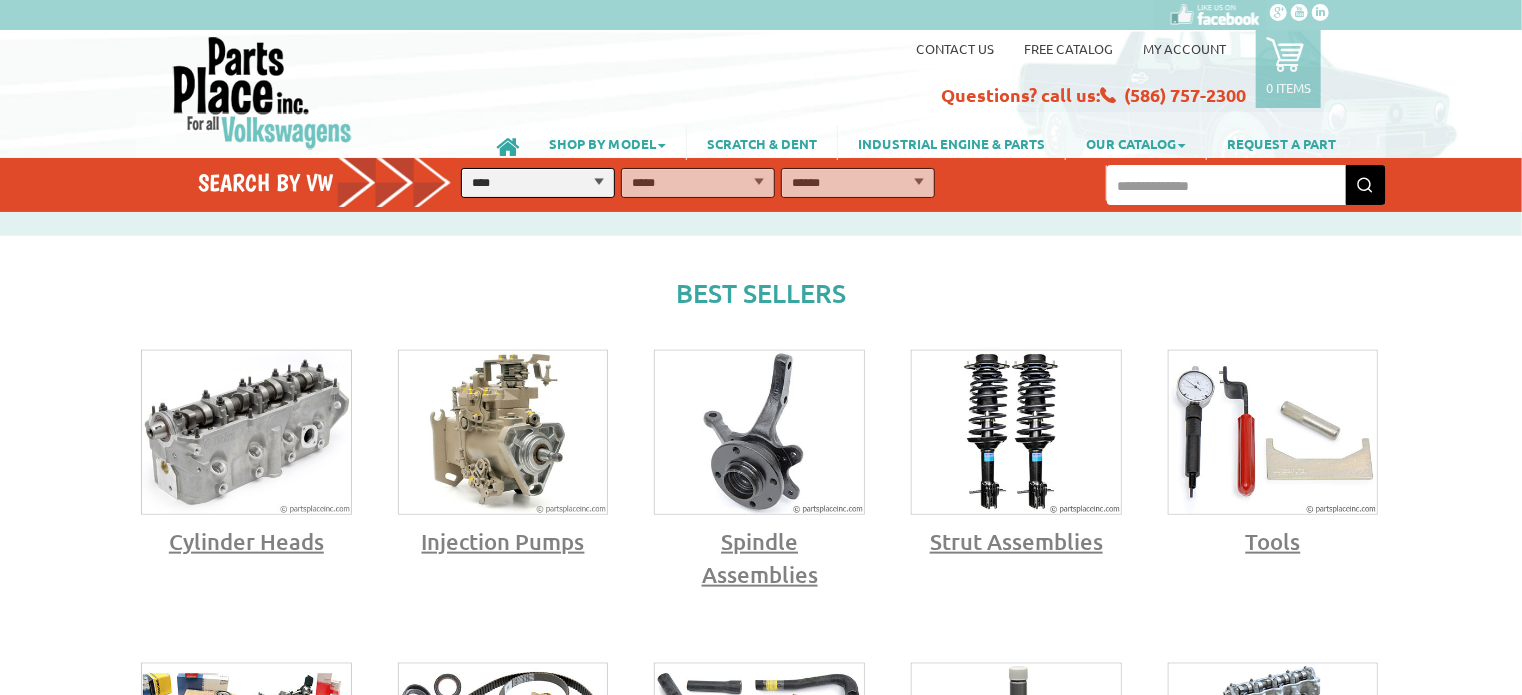 scroll, scrollTop: 1000, scrollLeft: 0, axis: vertical 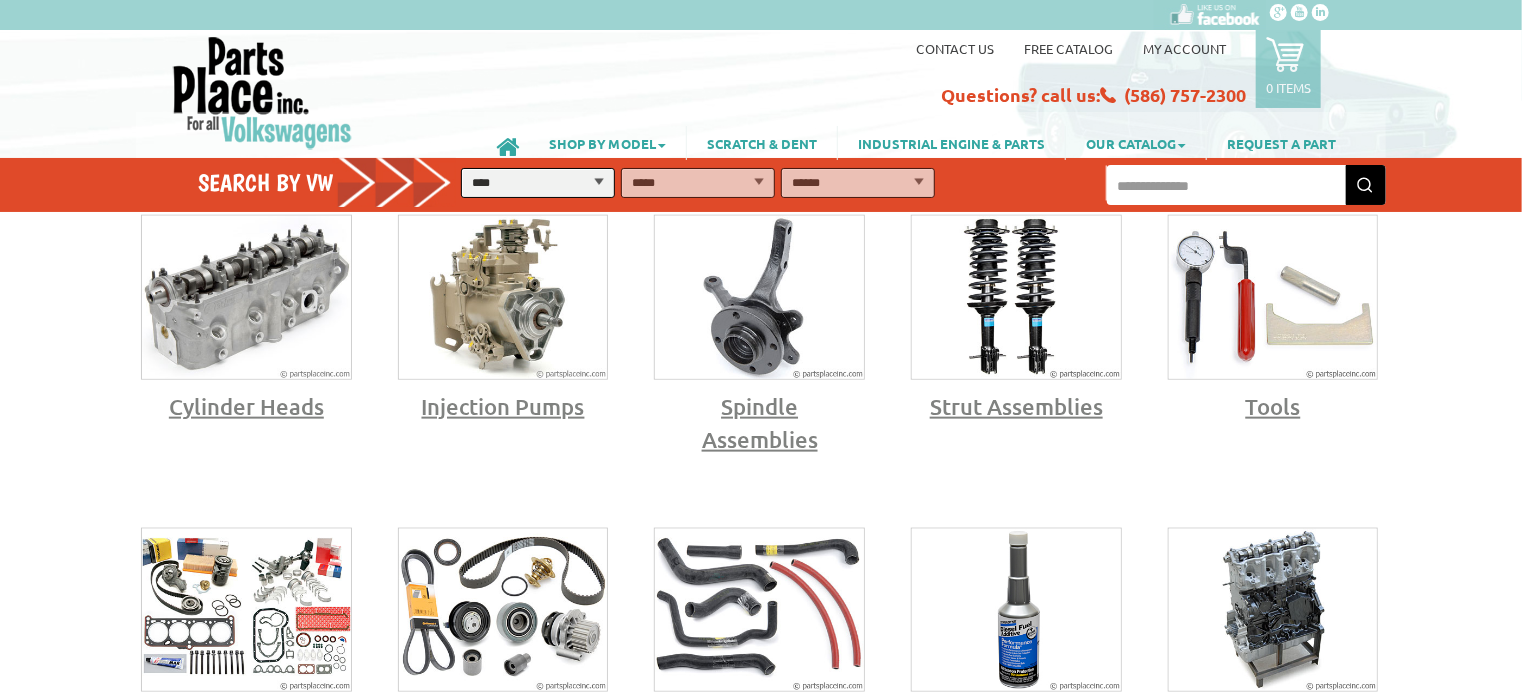 click at bounding box center (503, 297) 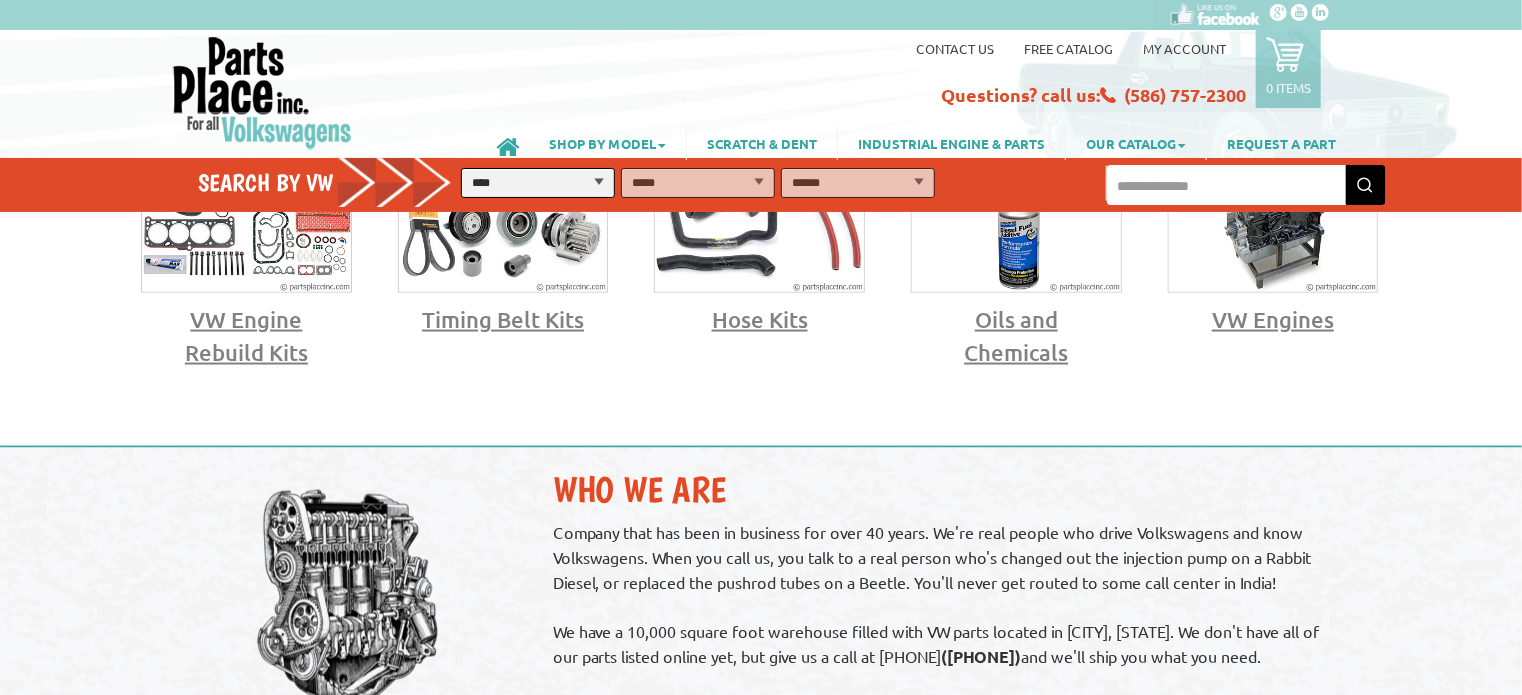 scroll, scrollTop: 1400, scrollLeft: 0, axis: vertical 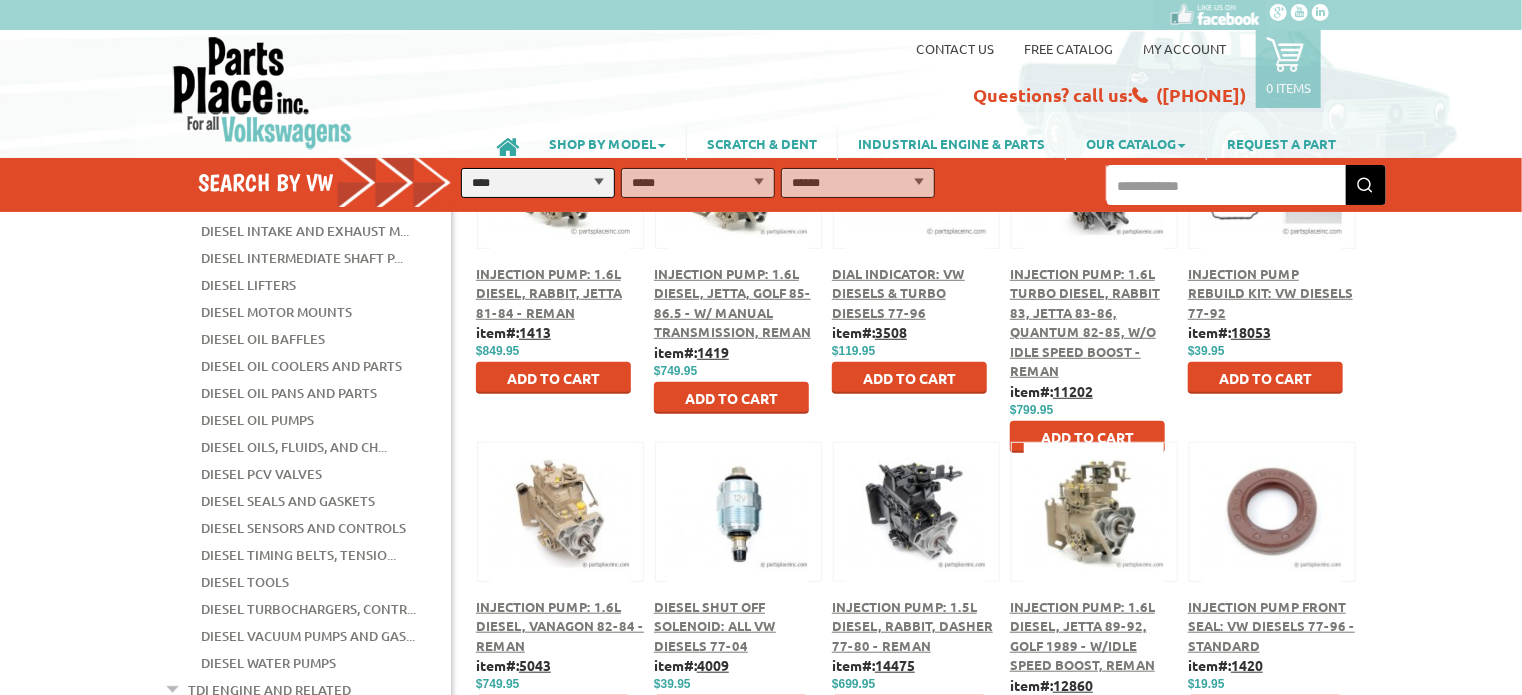 click on "Injection Pump: 1.6L Diesel, Jetta, Golf 85-86.5 - w/ Manual Transmission, Reman" at bounding box center (732, 303) 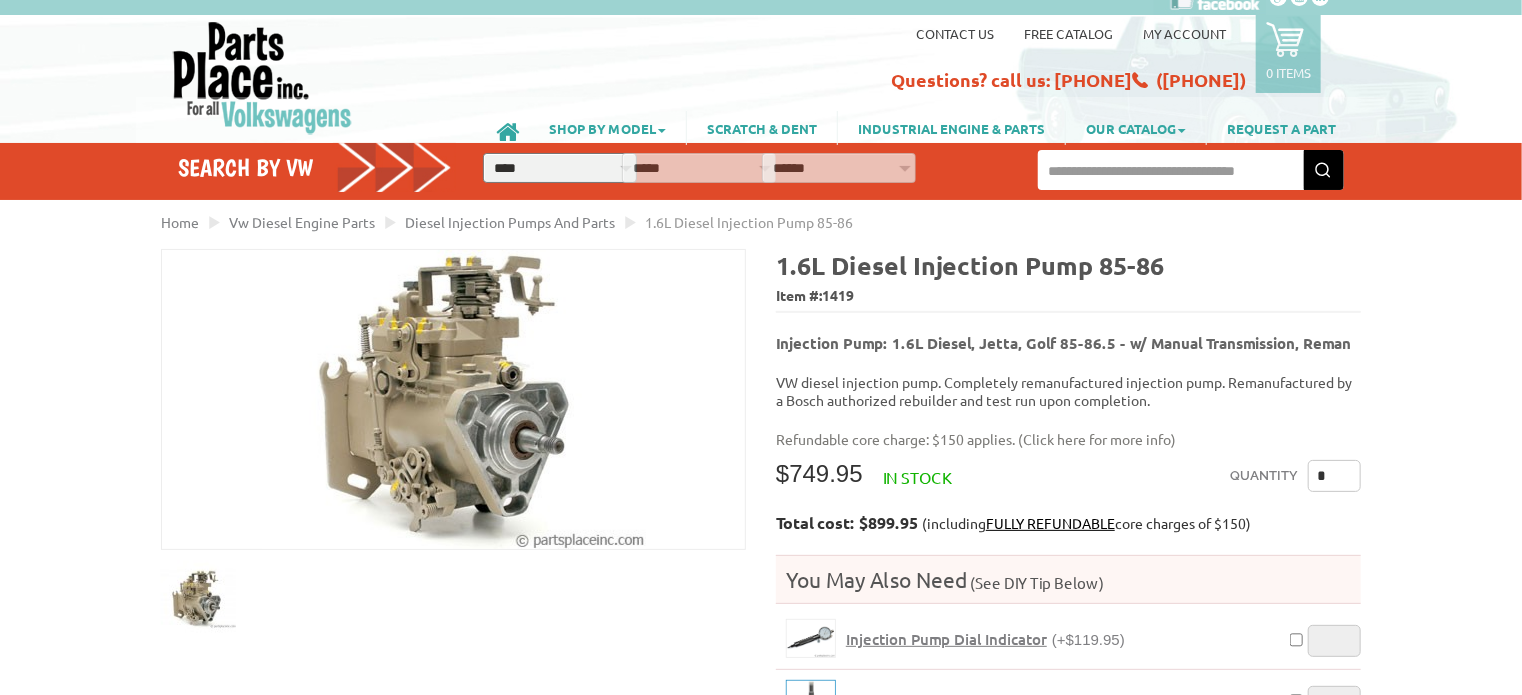 scroll, scrollTop: 400, scrollLeft: 0, axis: vertical 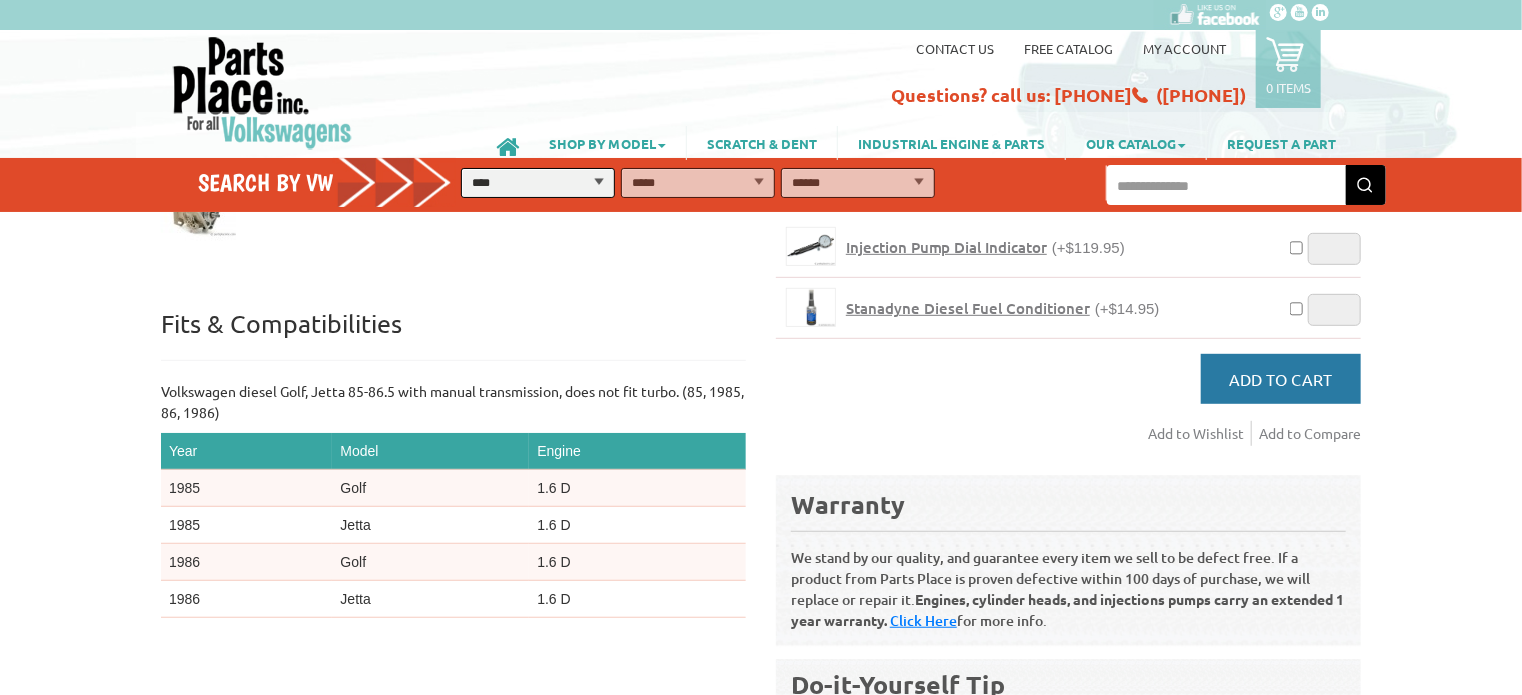 click on "Add to Cart" at bounding box center (1281, 379) 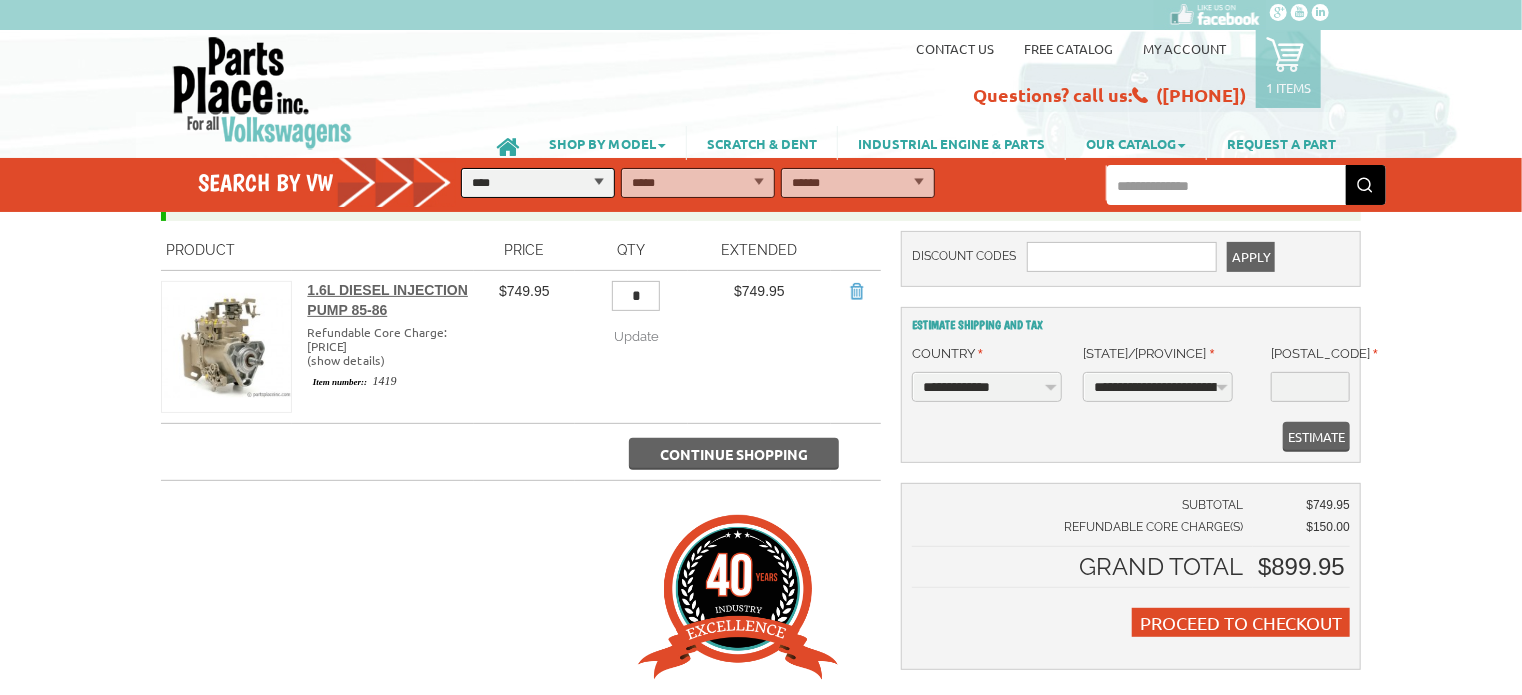 scroll, scrollTop: 0, scrollLeft: 0, axis: both 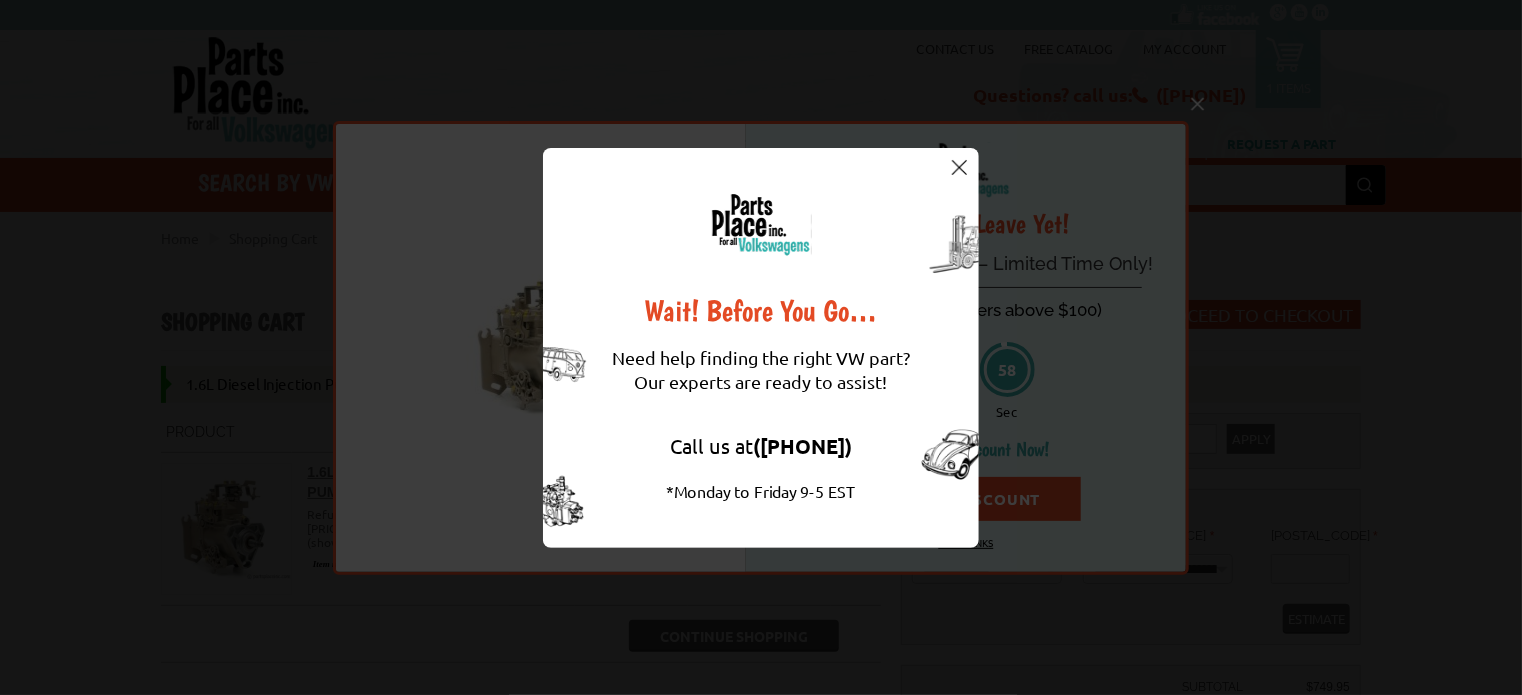 click at bounding box center [959, 167] 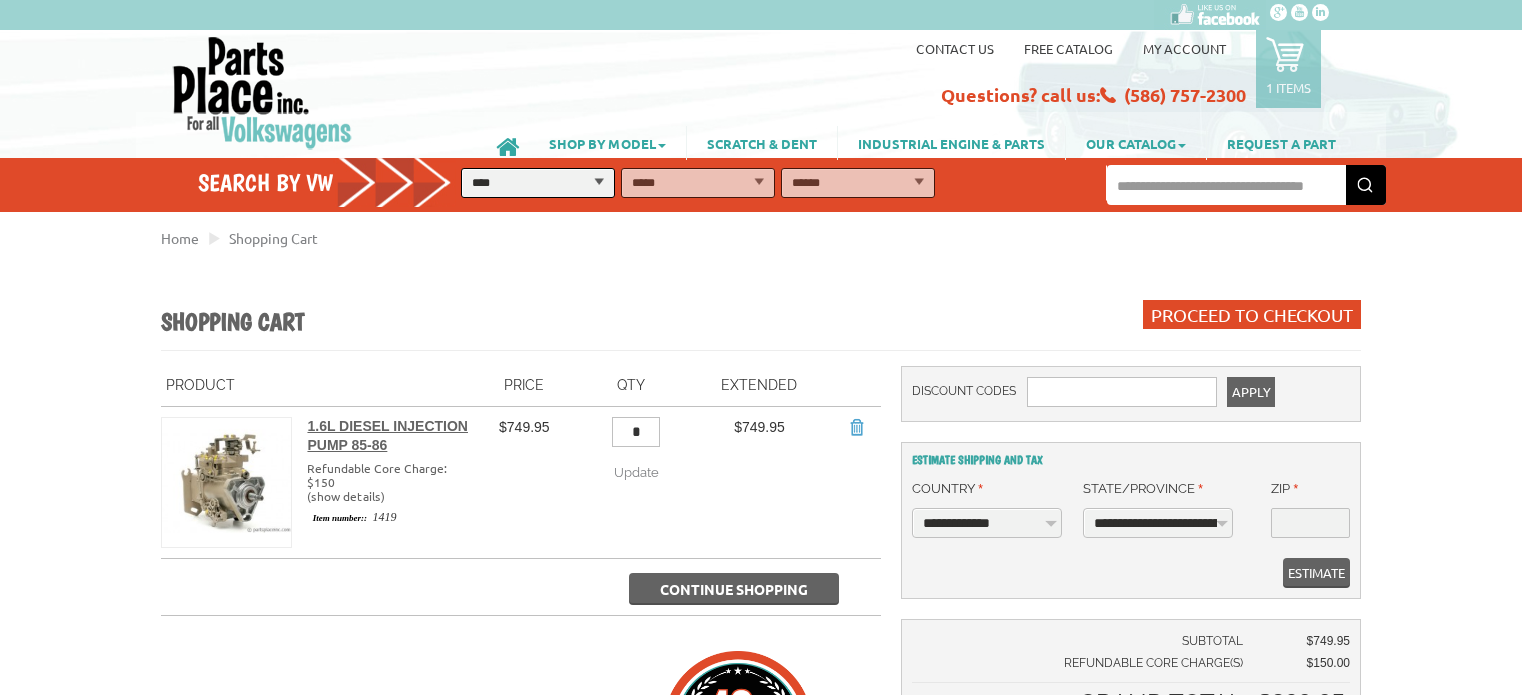 scroll, scrollTop: 0, scrollLeft: 0, axis: both 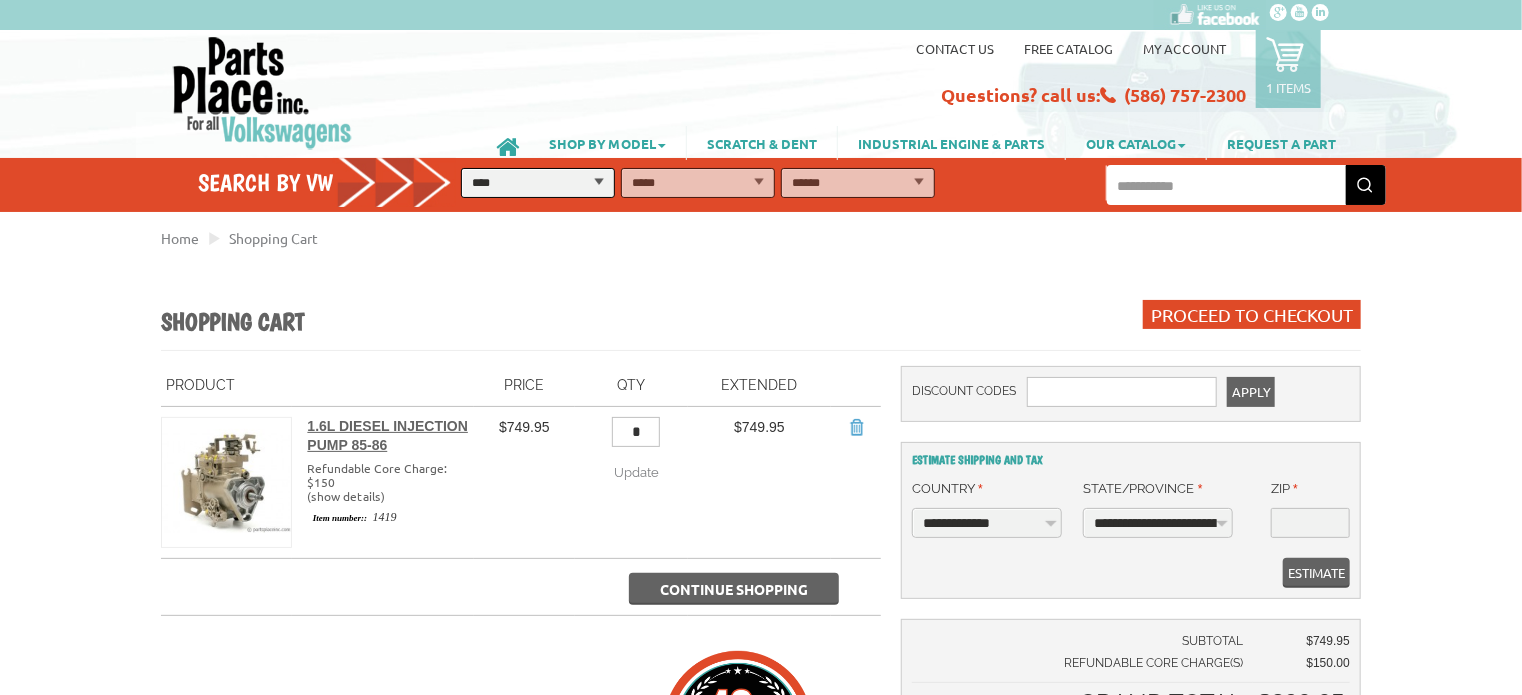 click on "SHOP BY MODEL
Standard Beetle
Super Beetle
New Beetle
Beetle
Atlas
Bus
Cabrio
Cabriolet
CC
Corrado
Dasher
Eos
Eurovan
Fox
Ghia" at bounding box center (753, 131) 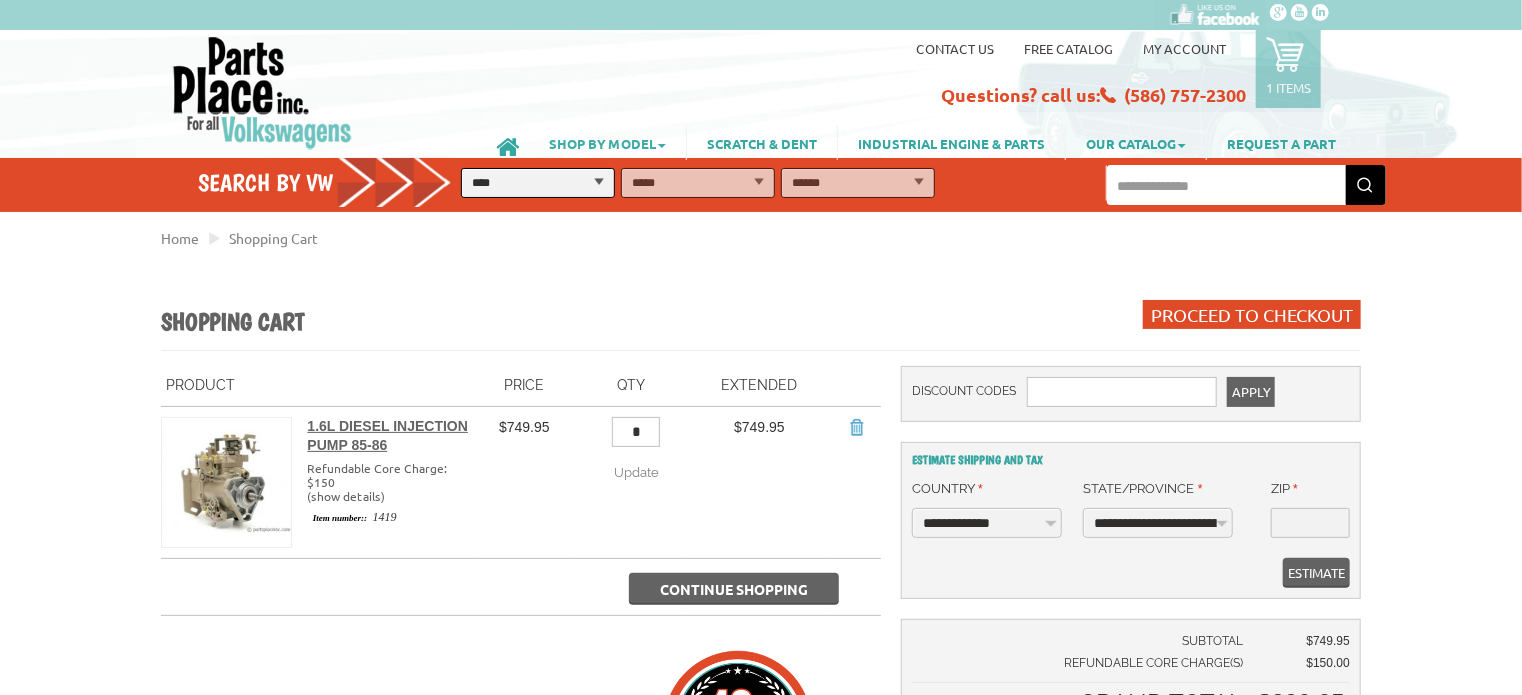 drag, startPoint x: 640, startPoint y: 142, endPoint x: 609, endPoint y: 165, distance: 38.600517 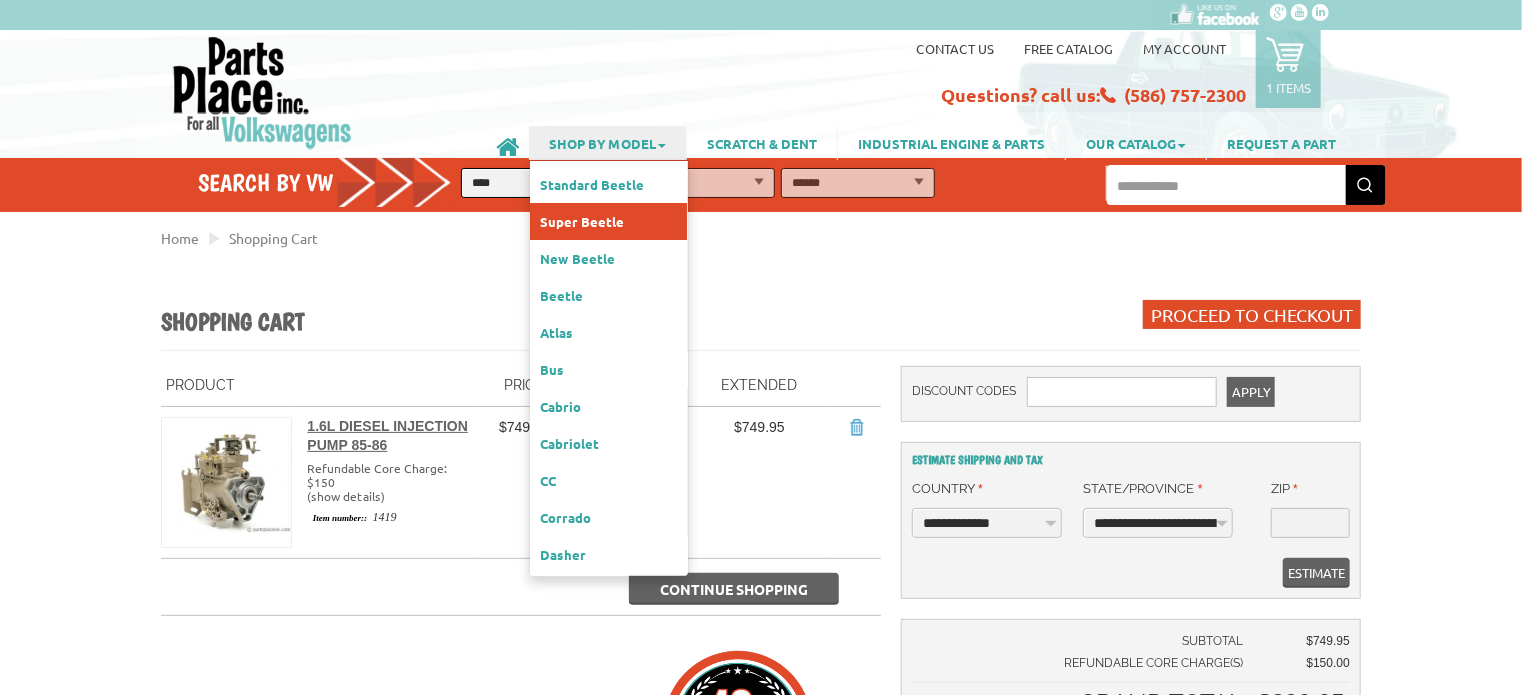 click on "Super Beetle" at bounding box center [608, 221] 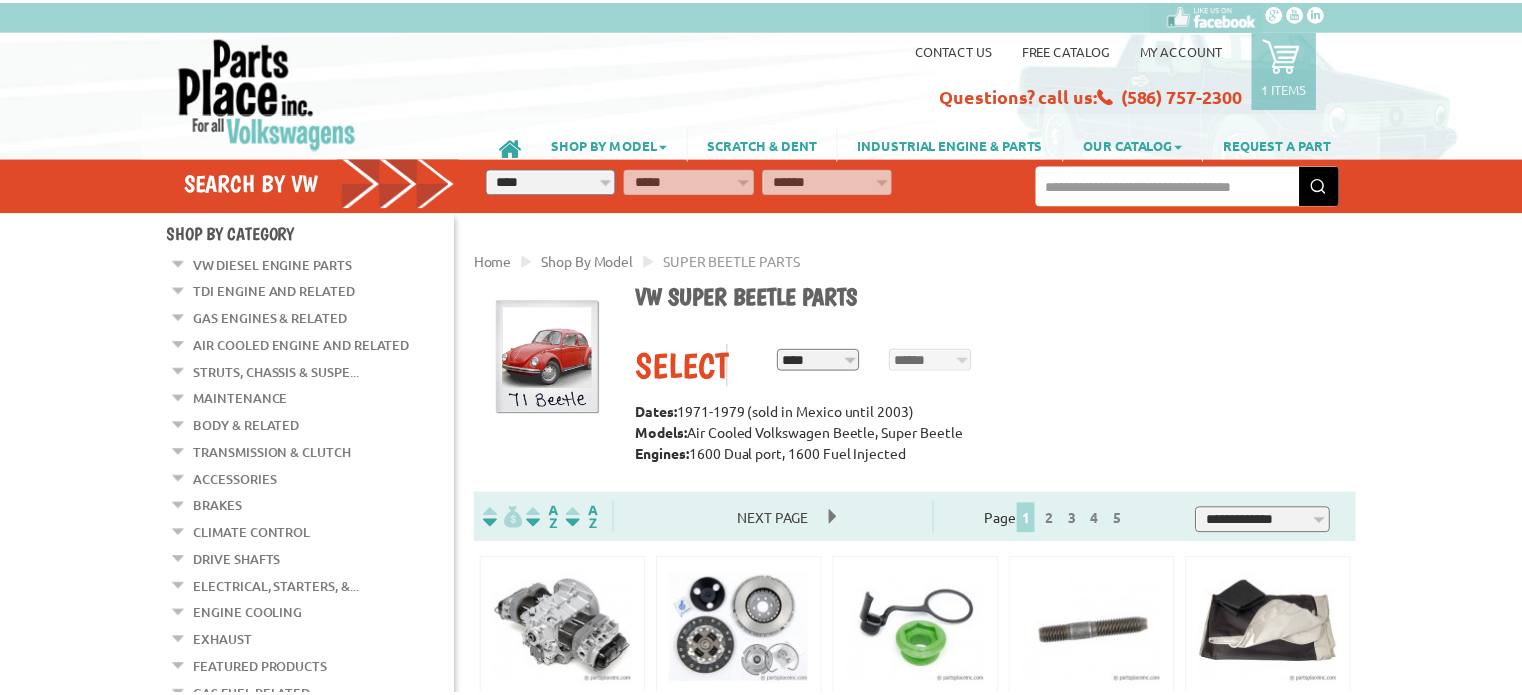 scroll, scrollTop: 0, scrollLeft: 0, axis: both 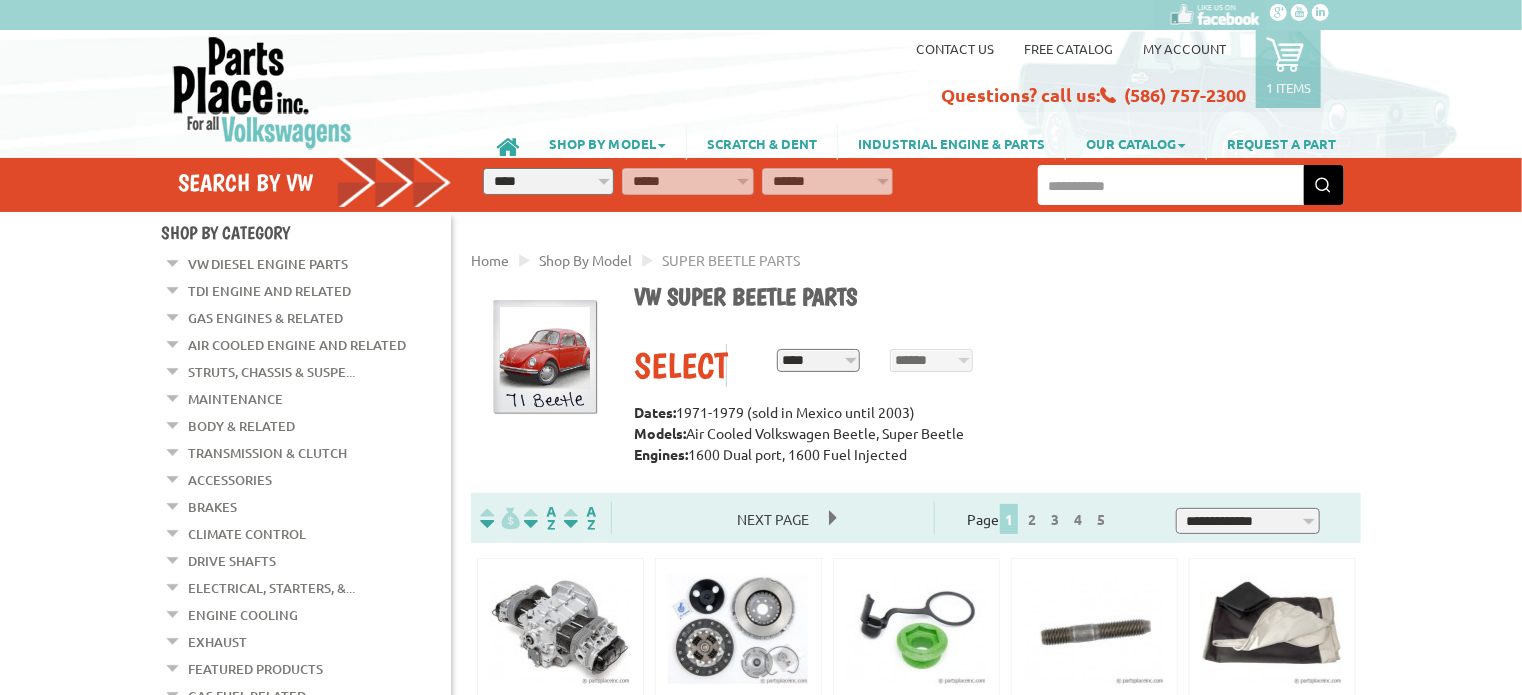 click at bounding box center [738, 605] 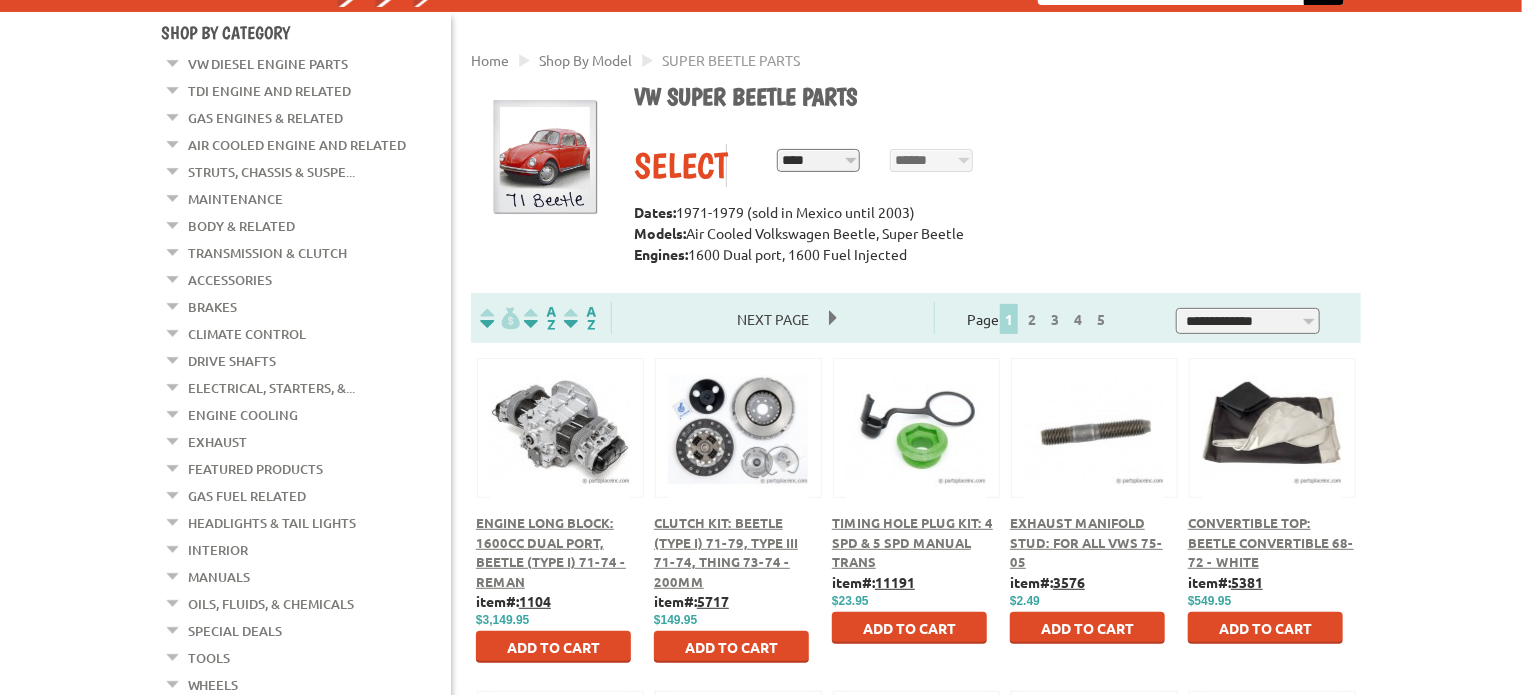 click at bounding box center (738, 425) 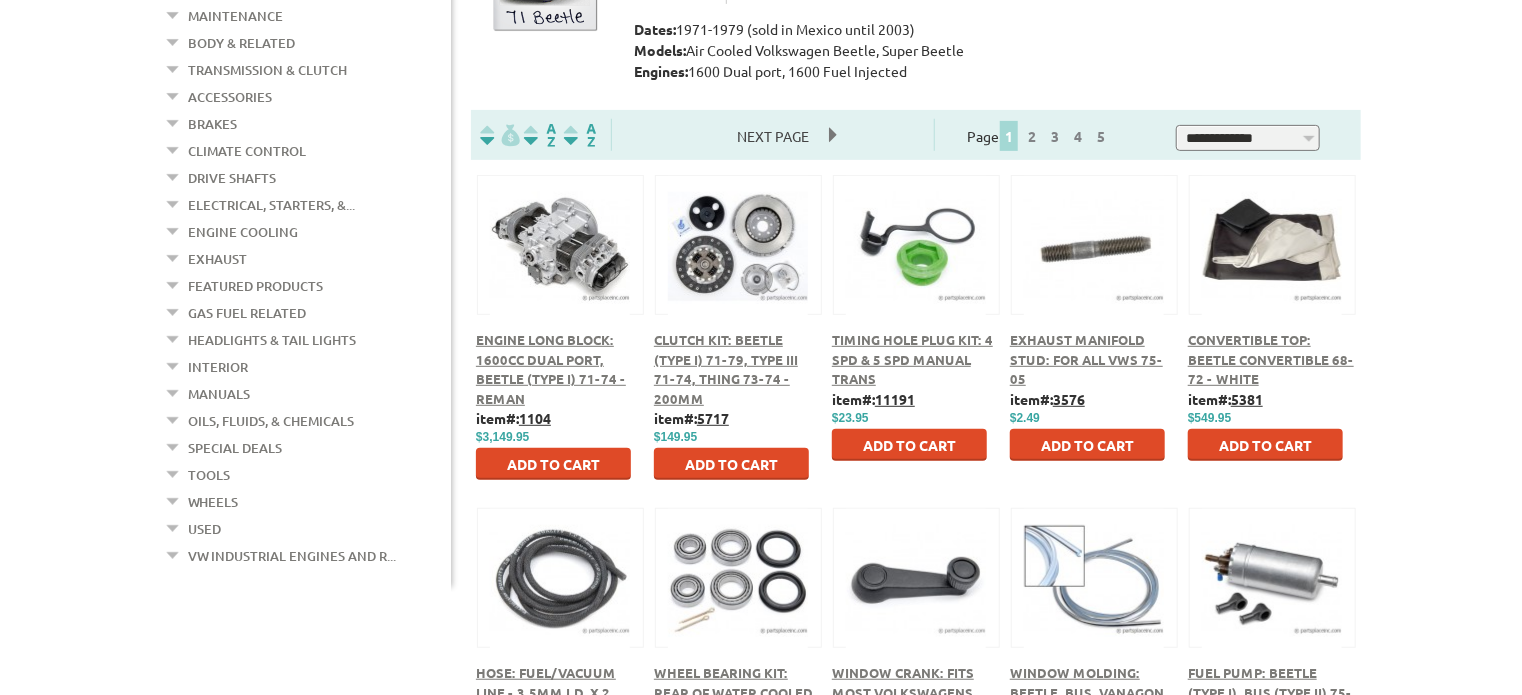 scroll, scrollTop: 400, scrollLeft: 0, axis: vertical 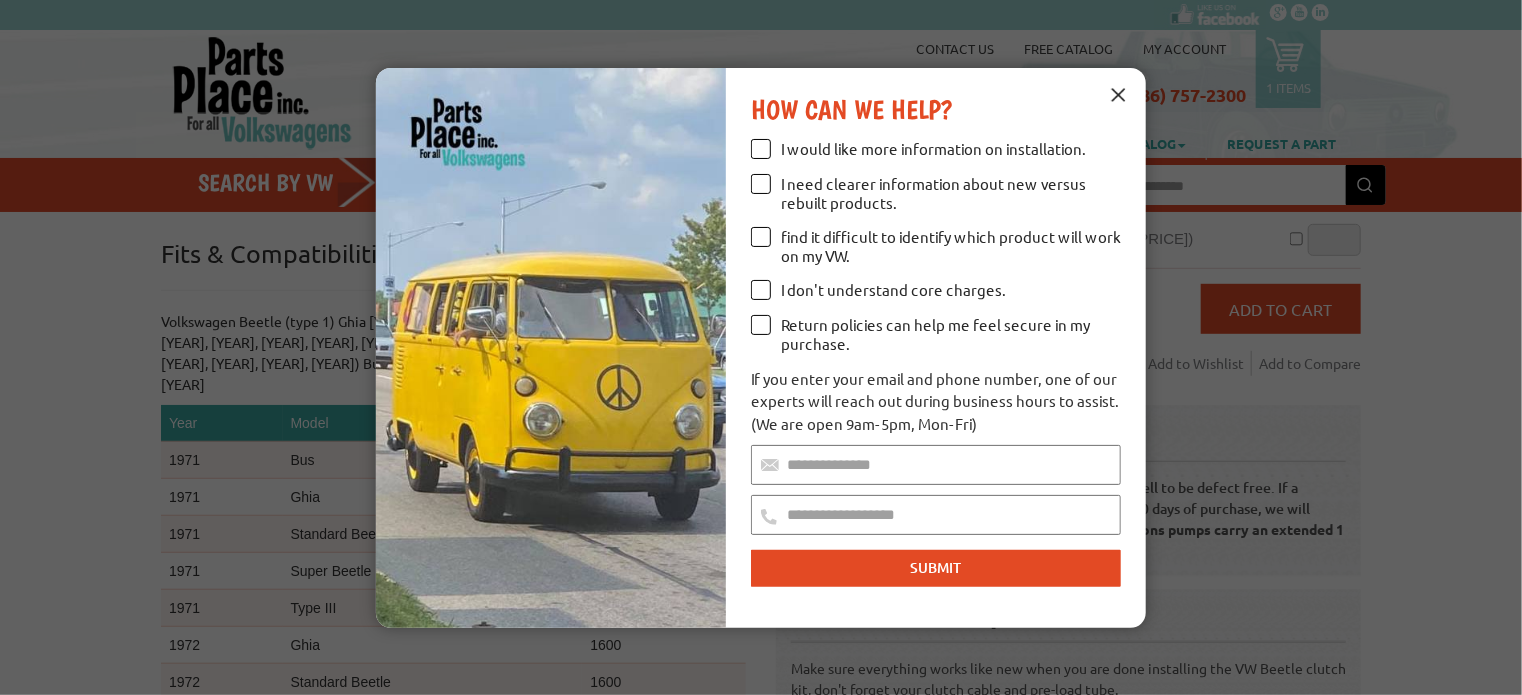 drag, startPoint x: 1256, startPoint y: 278, endPoint x: 1193, endPoint y: 164, distance: 130.24976 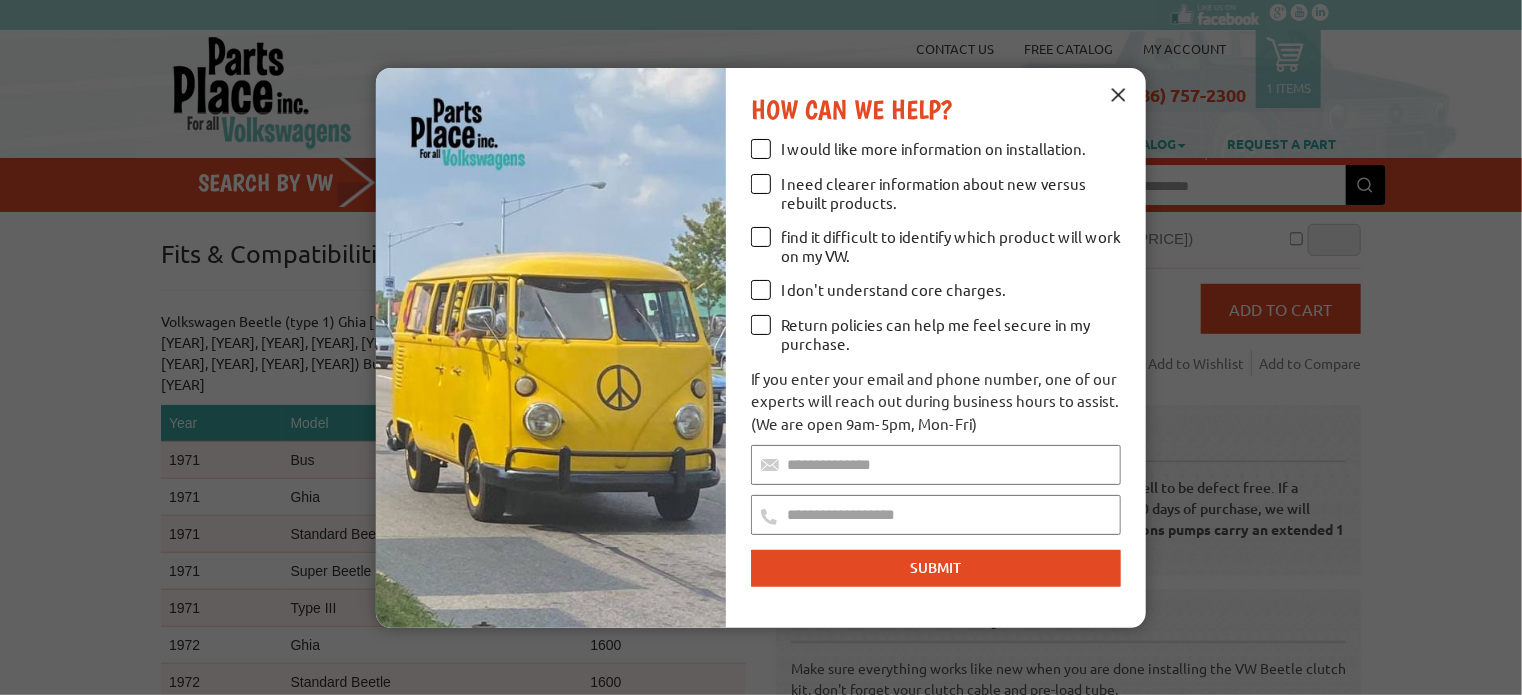 click at bounding box center (1118, 95) 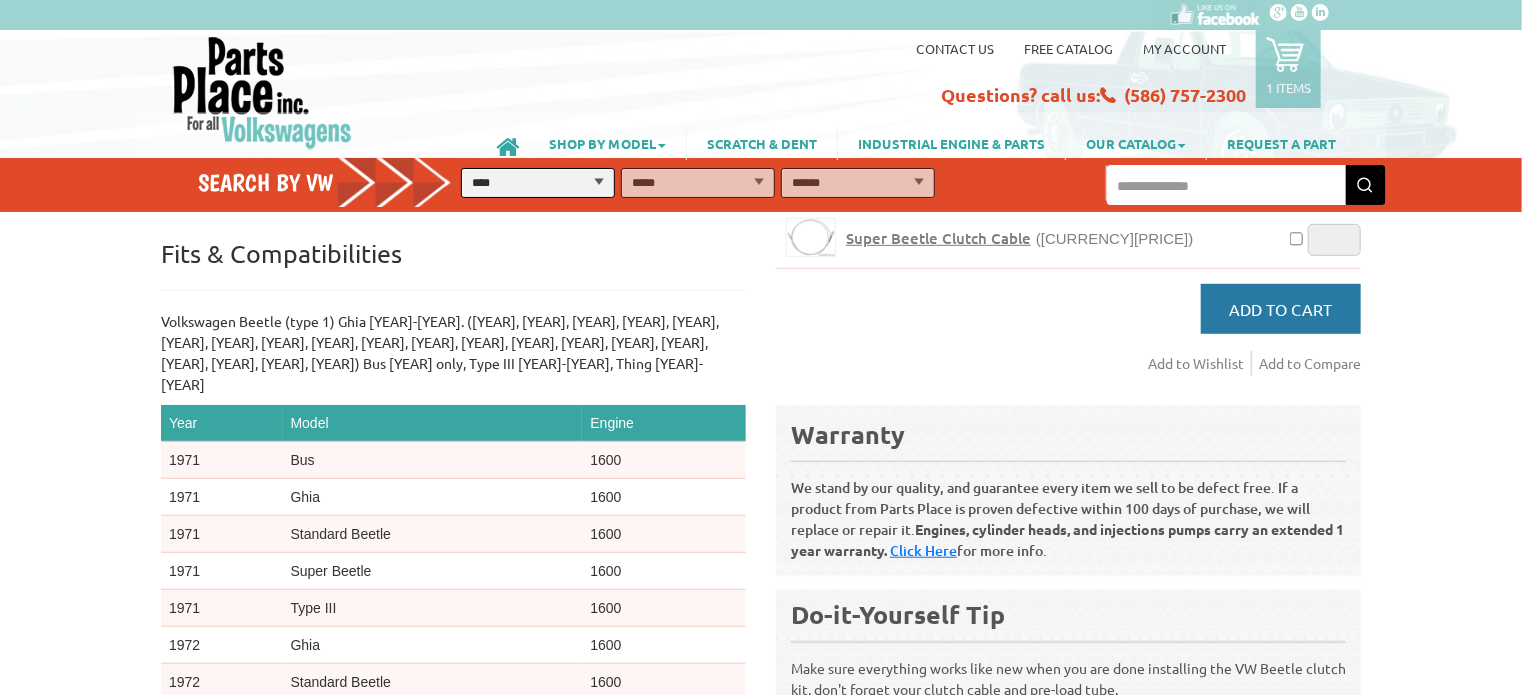 click on "Add to Cart" at bounding box center (1281, 309) 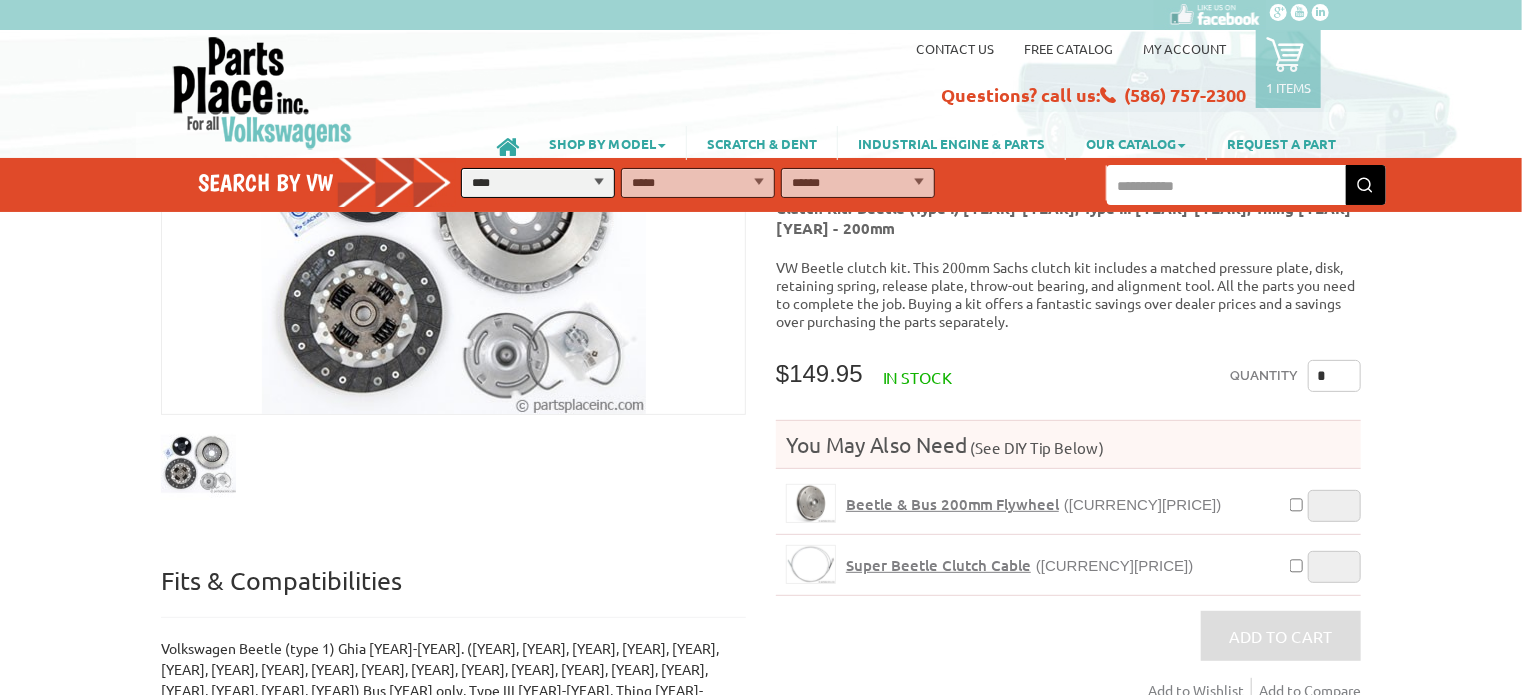 scroll, scrollTop: 70, scrollLeft: 0, axis: vertical 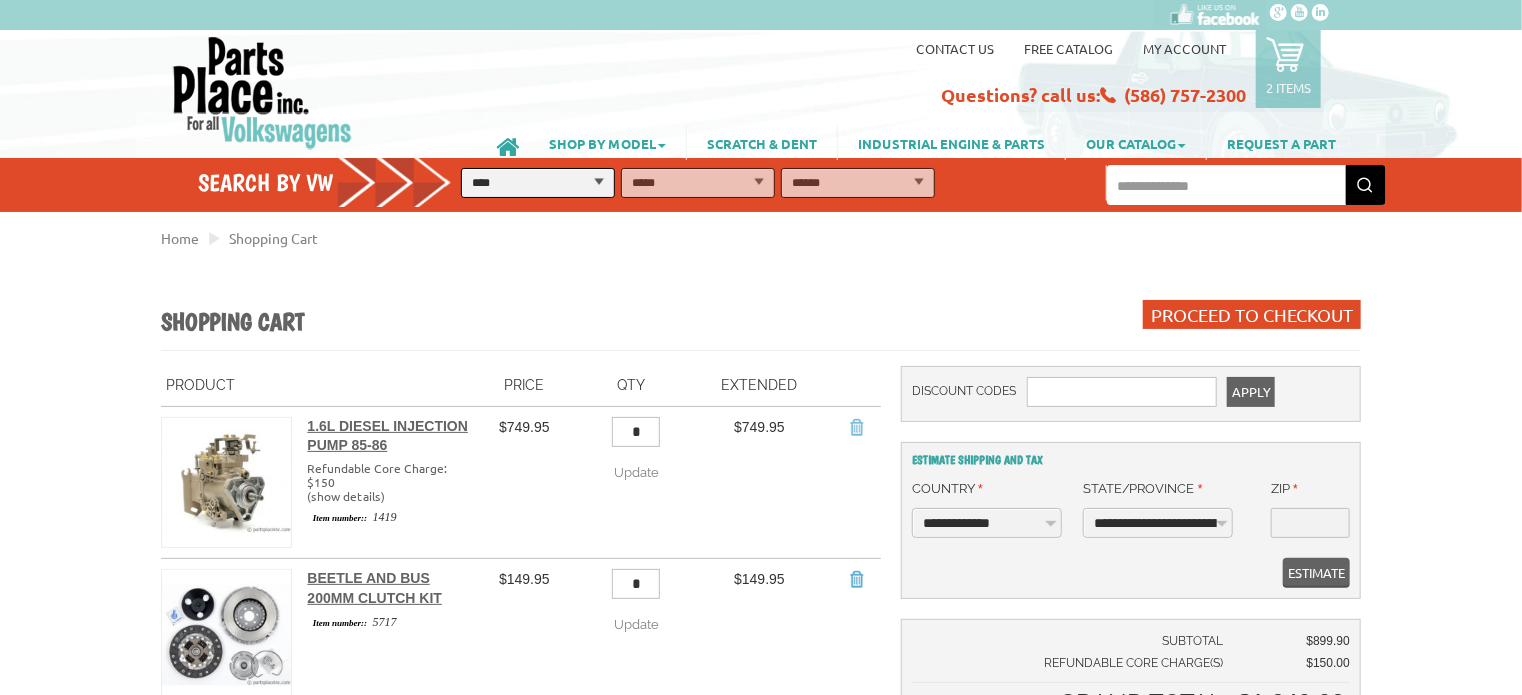 click on "Remove Item" at bounding box center (856, 427) 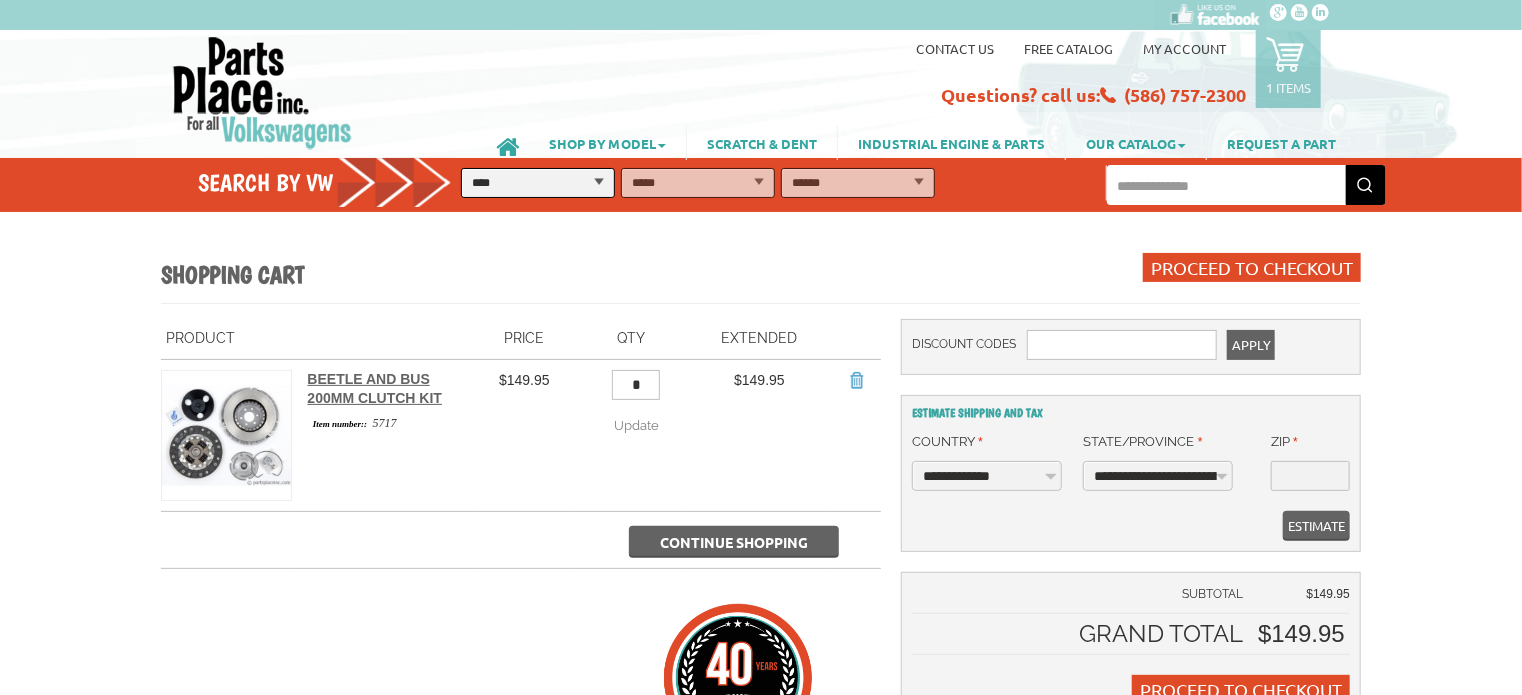 scroll, scrollTop: 0, scrollLeft: 0, axis: both 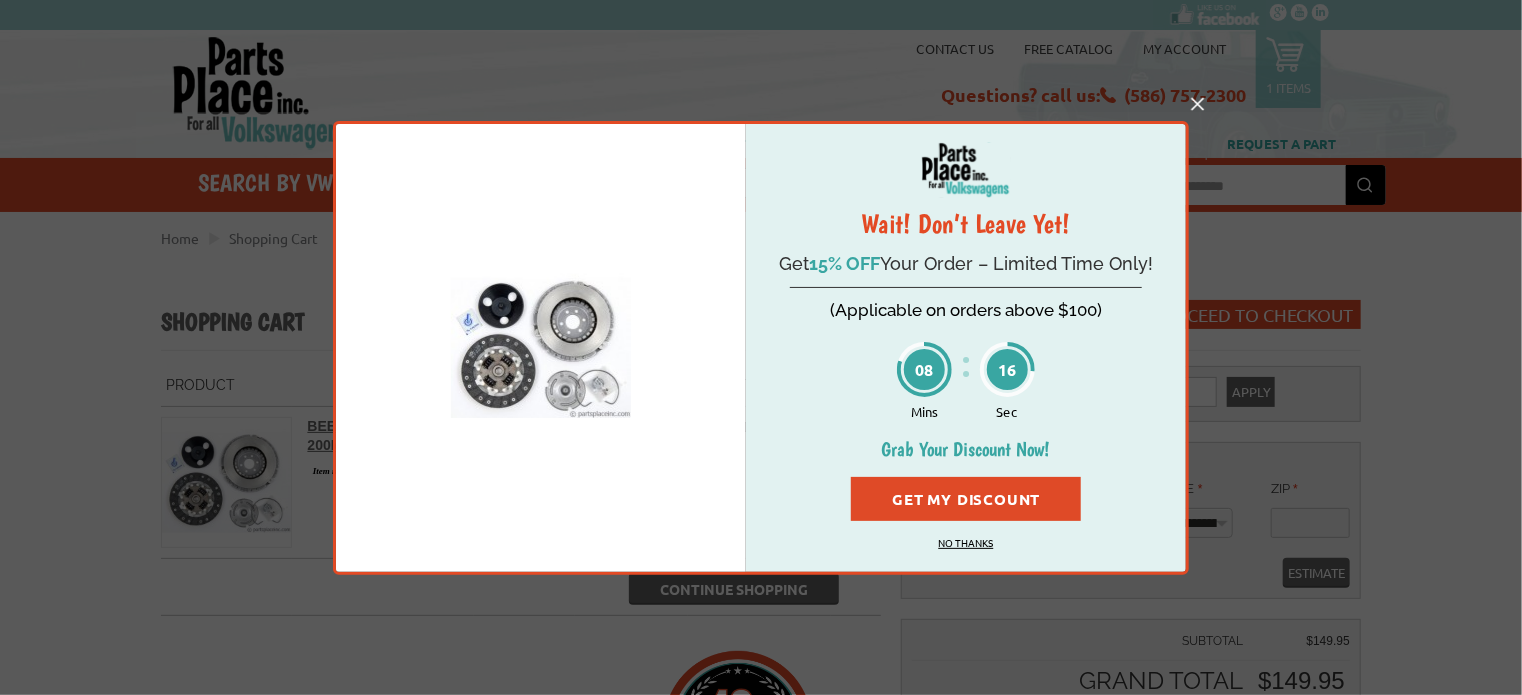 click on "Get My Discount" at bounding box center [966, 499] 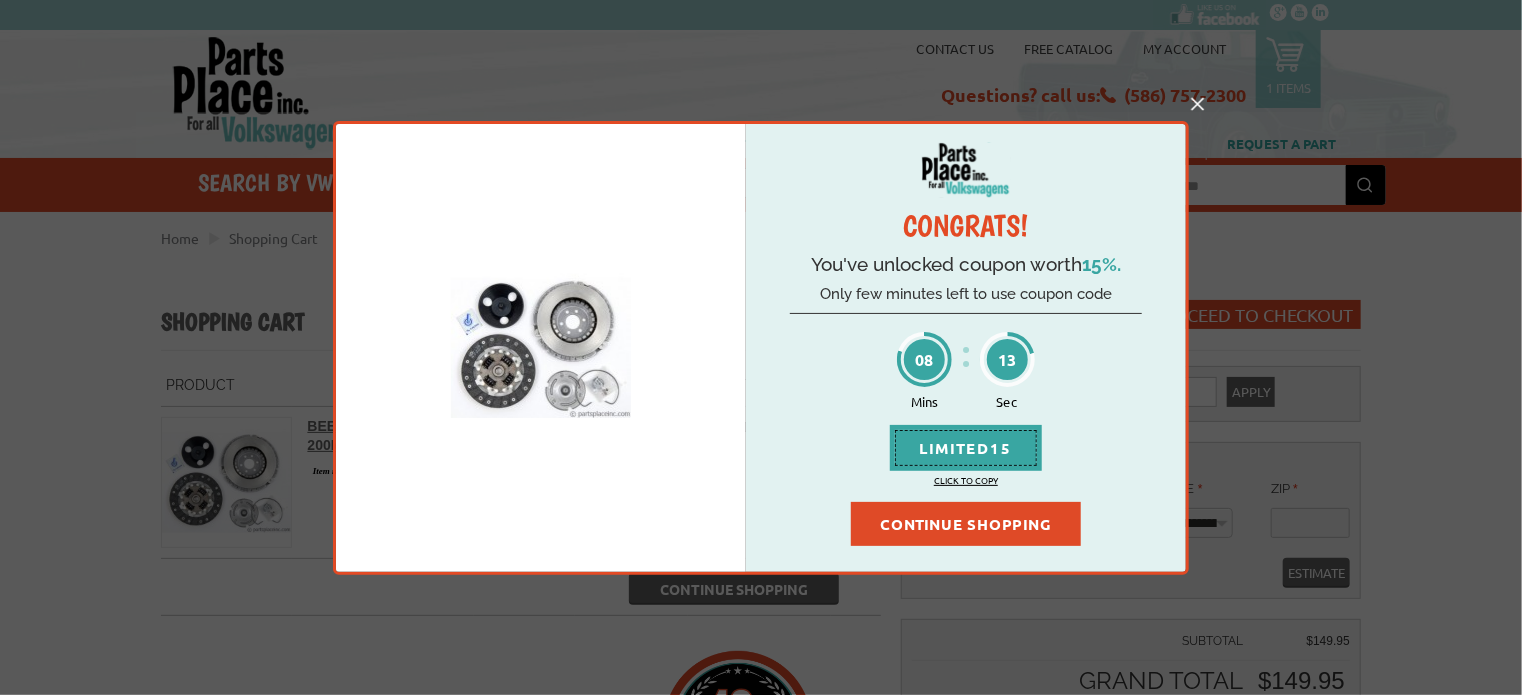 drag, startPoint x: 980, startPoint y: 443, endPoint x: 981, endPoint y: 468, distance: 25.019993 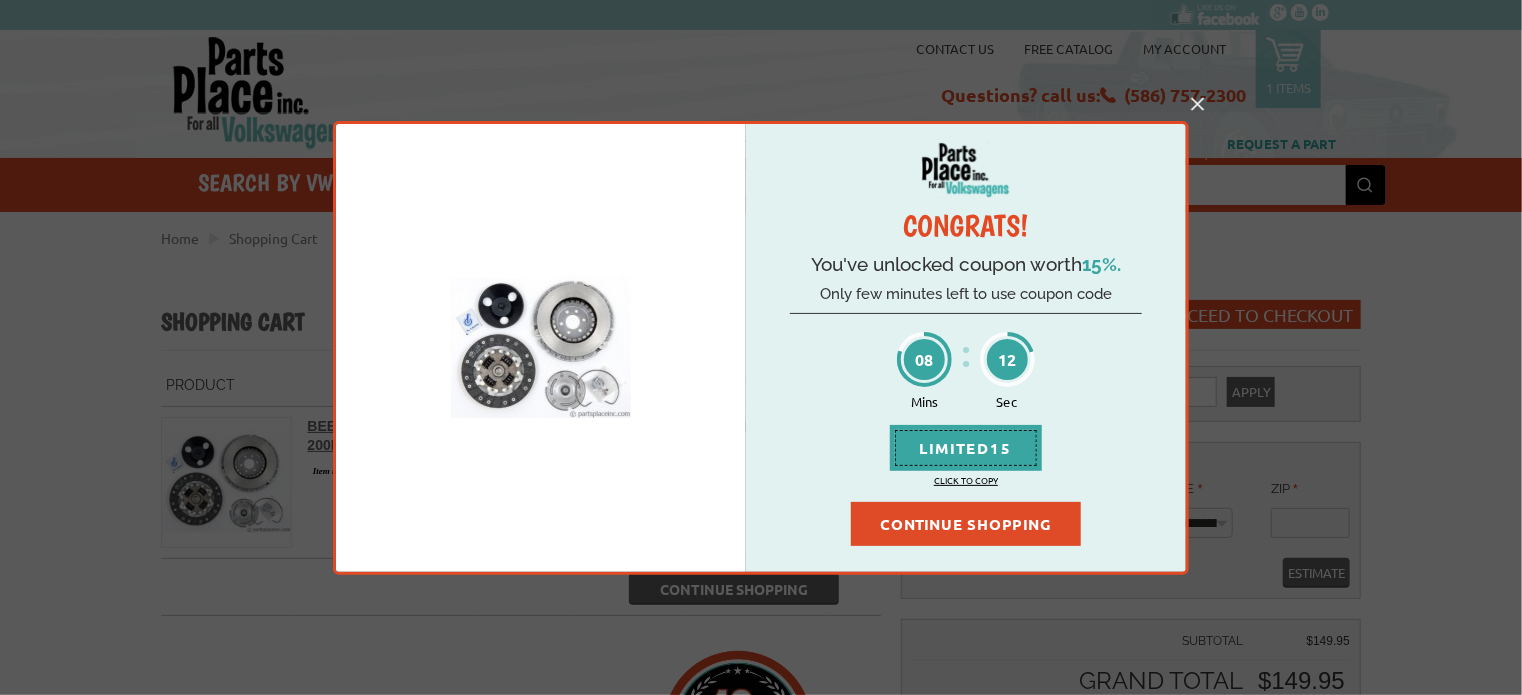 click on "CONTINUE SHOPPING" at bounding box center (966, 524) 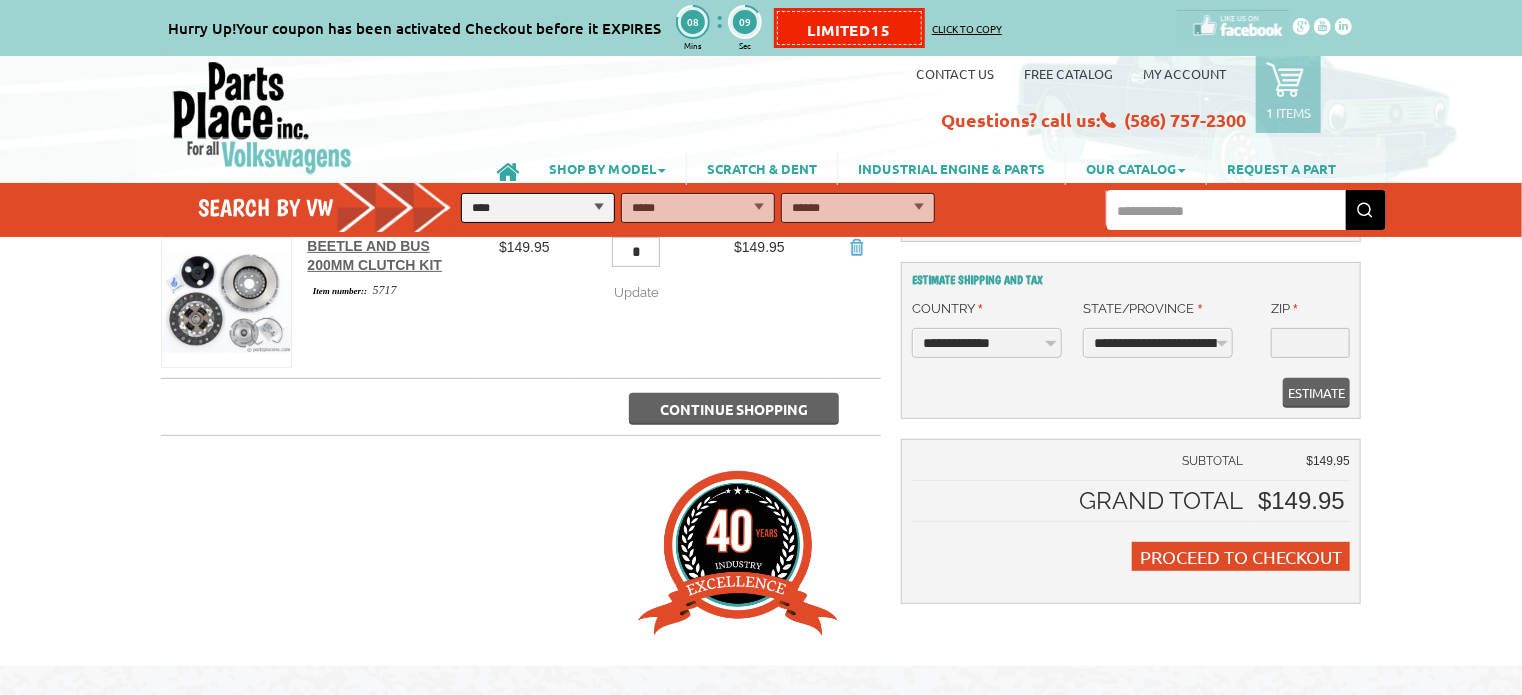 scroll, scrollTop: 0, scrollLeft: 0, axis: both 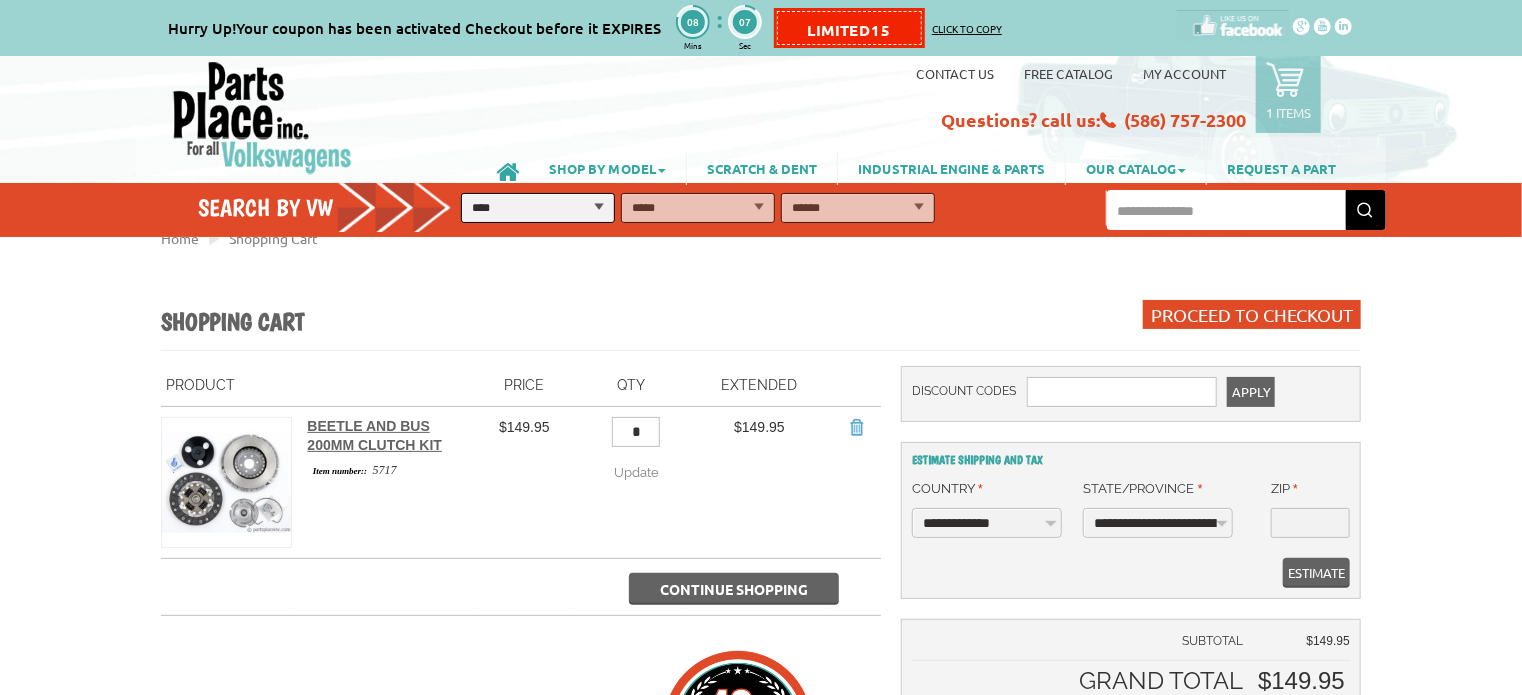 click at bounding box center [262, 117] 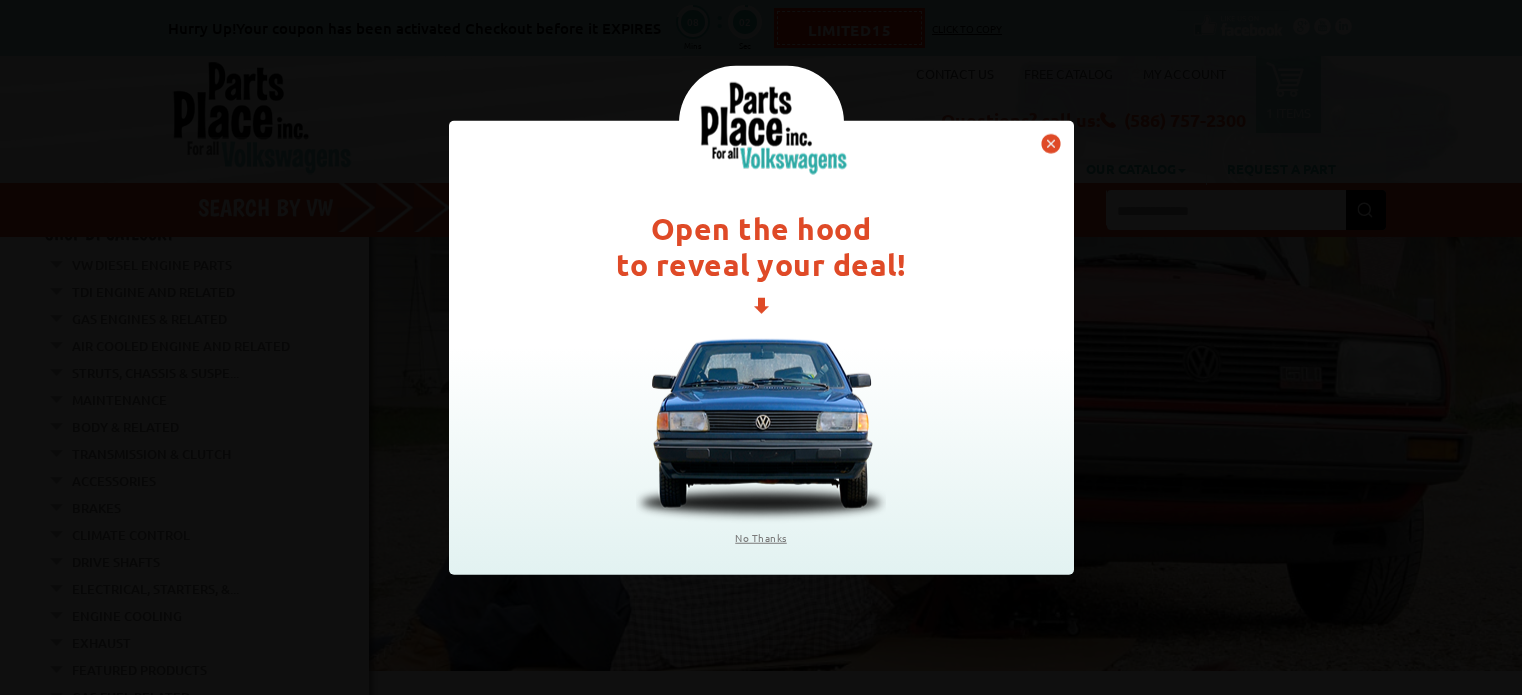 scroll, scrollTop: 0, scrollLeft: 0, axis: both 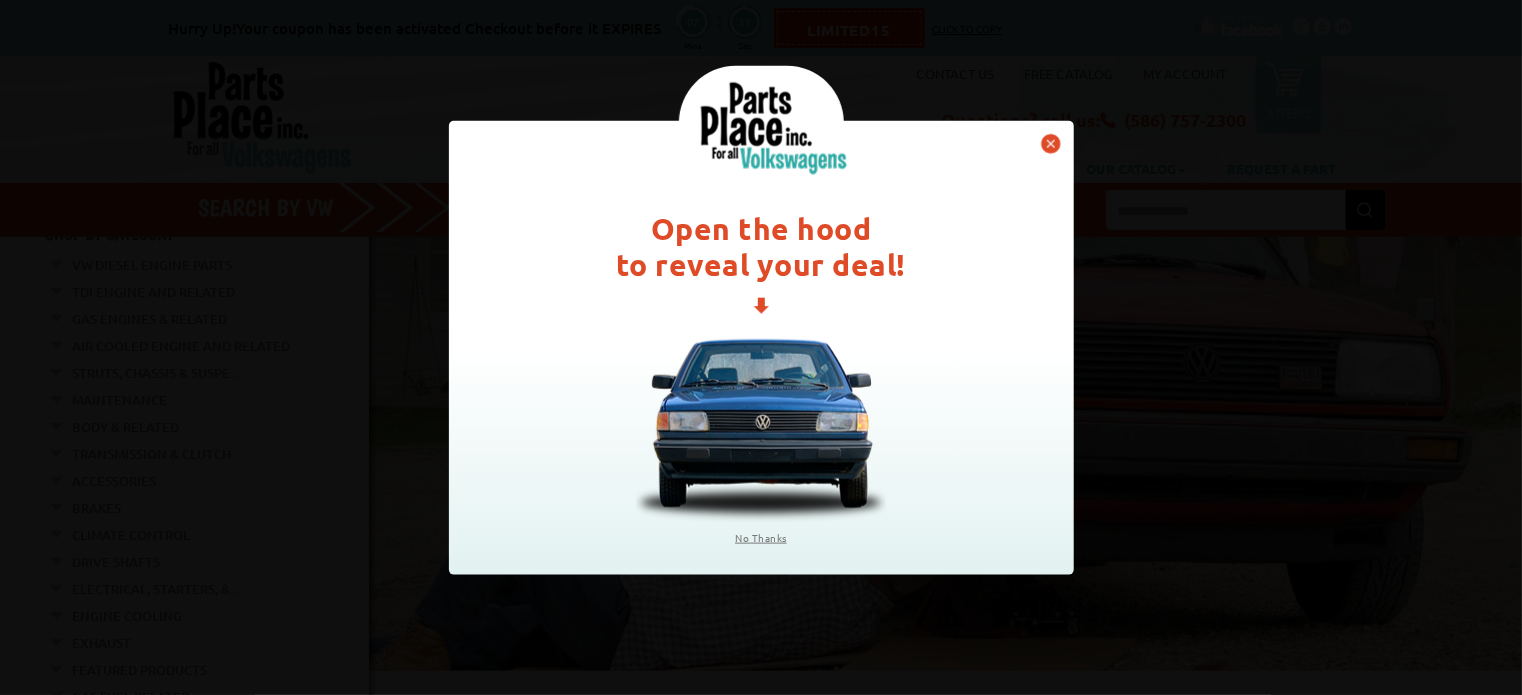 click at bounding box center (1051, 143) 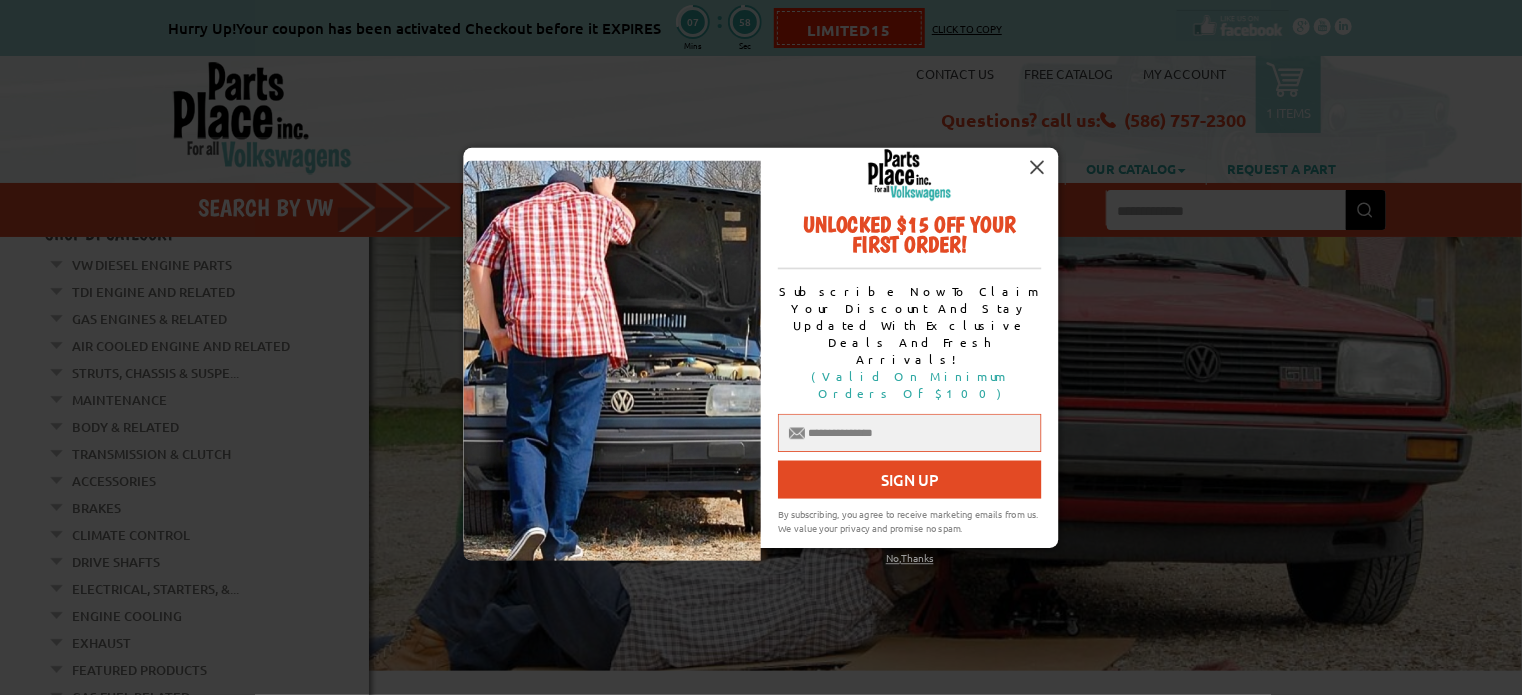 click at bounding box center (1037, 167) 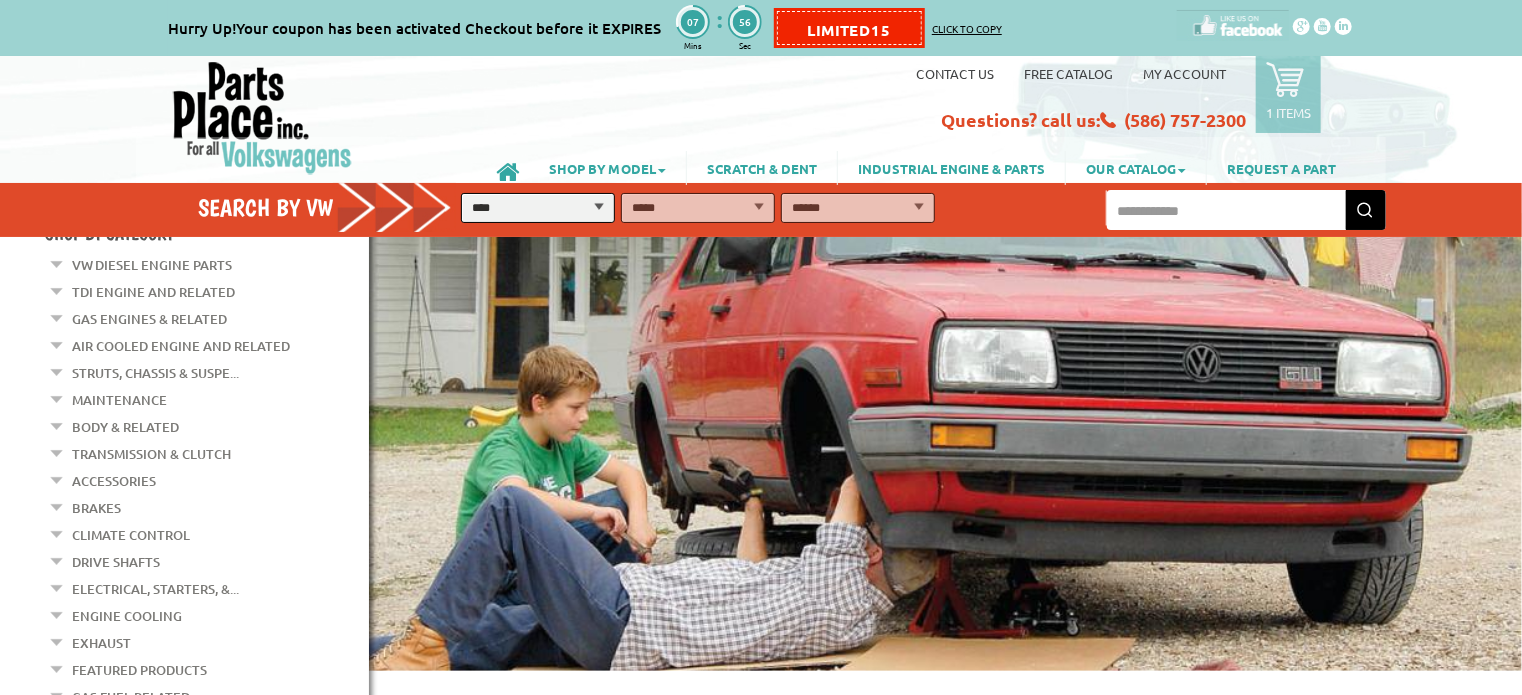 click at bounding box center [1301, 26] 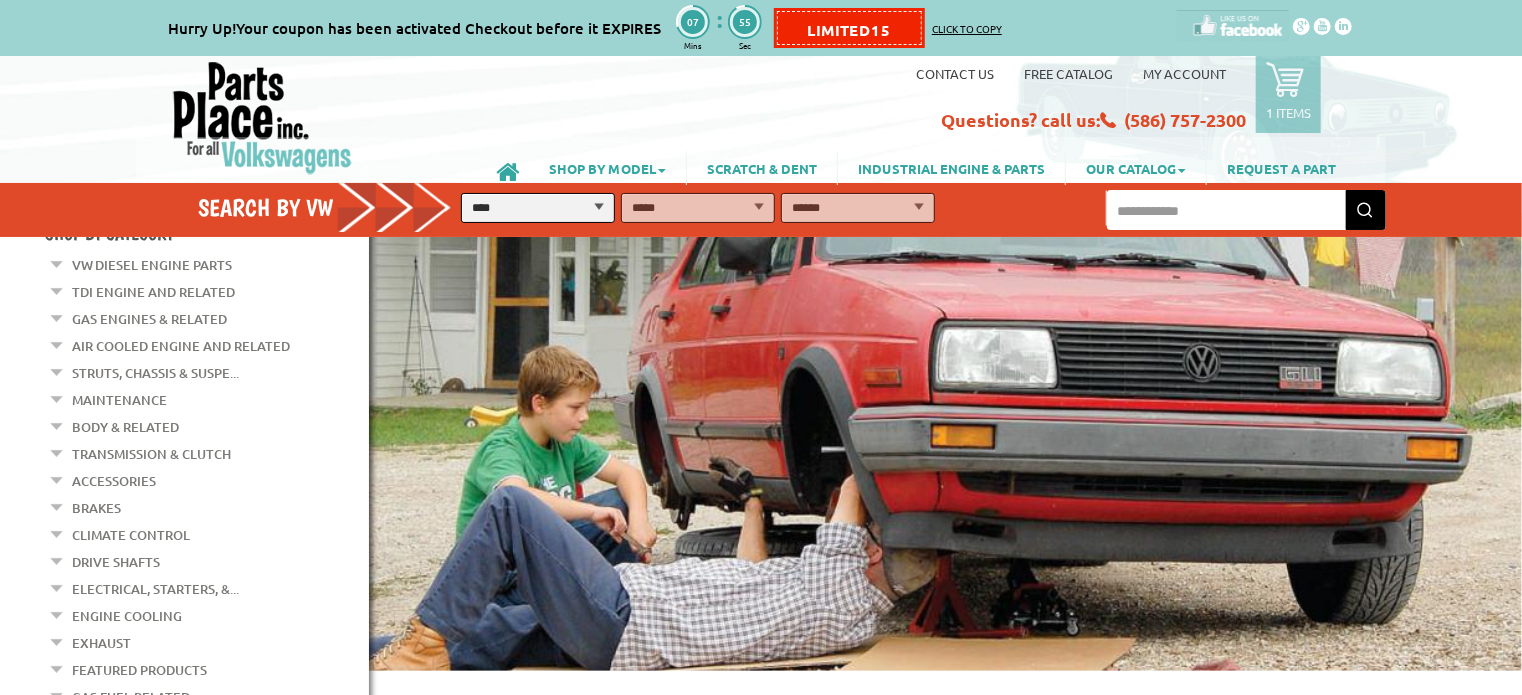 click at bounding box center (1322, 26) 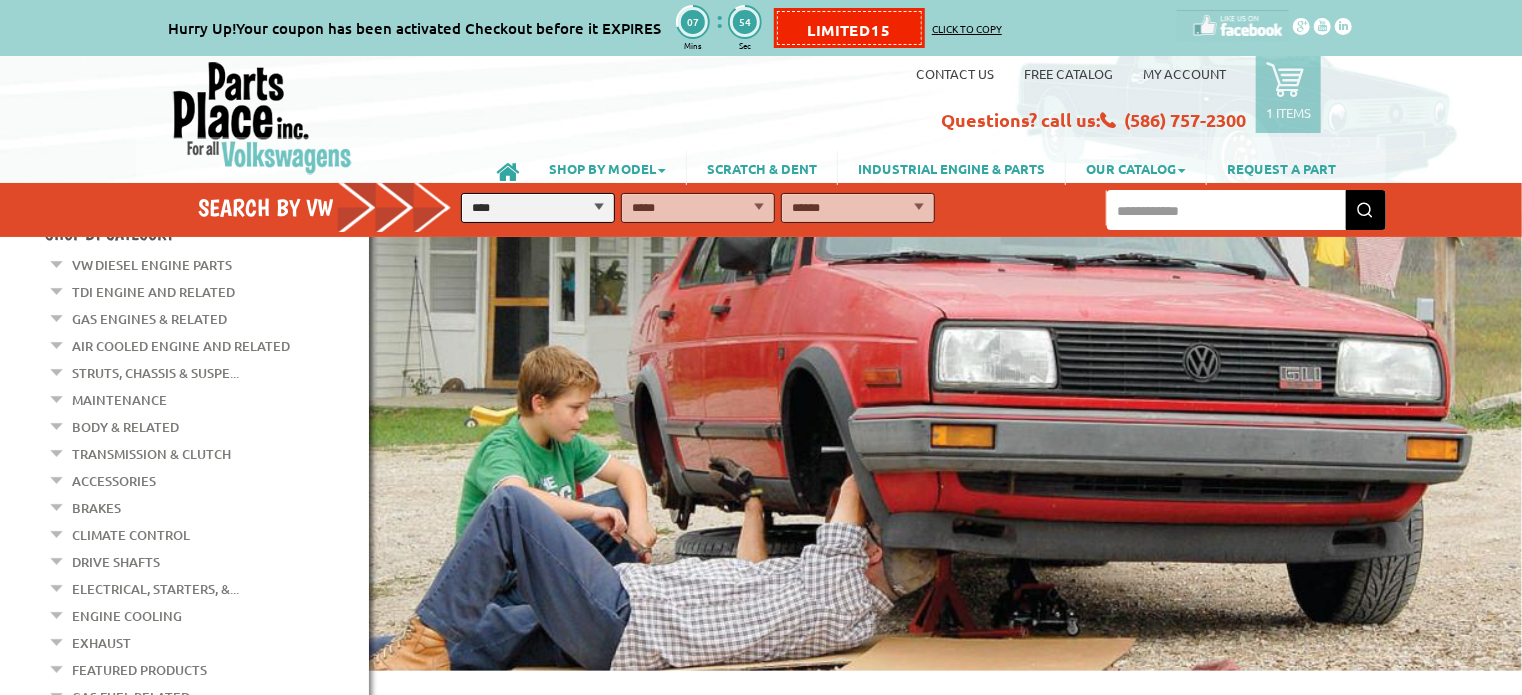 click at bounding box center [1343, 26] 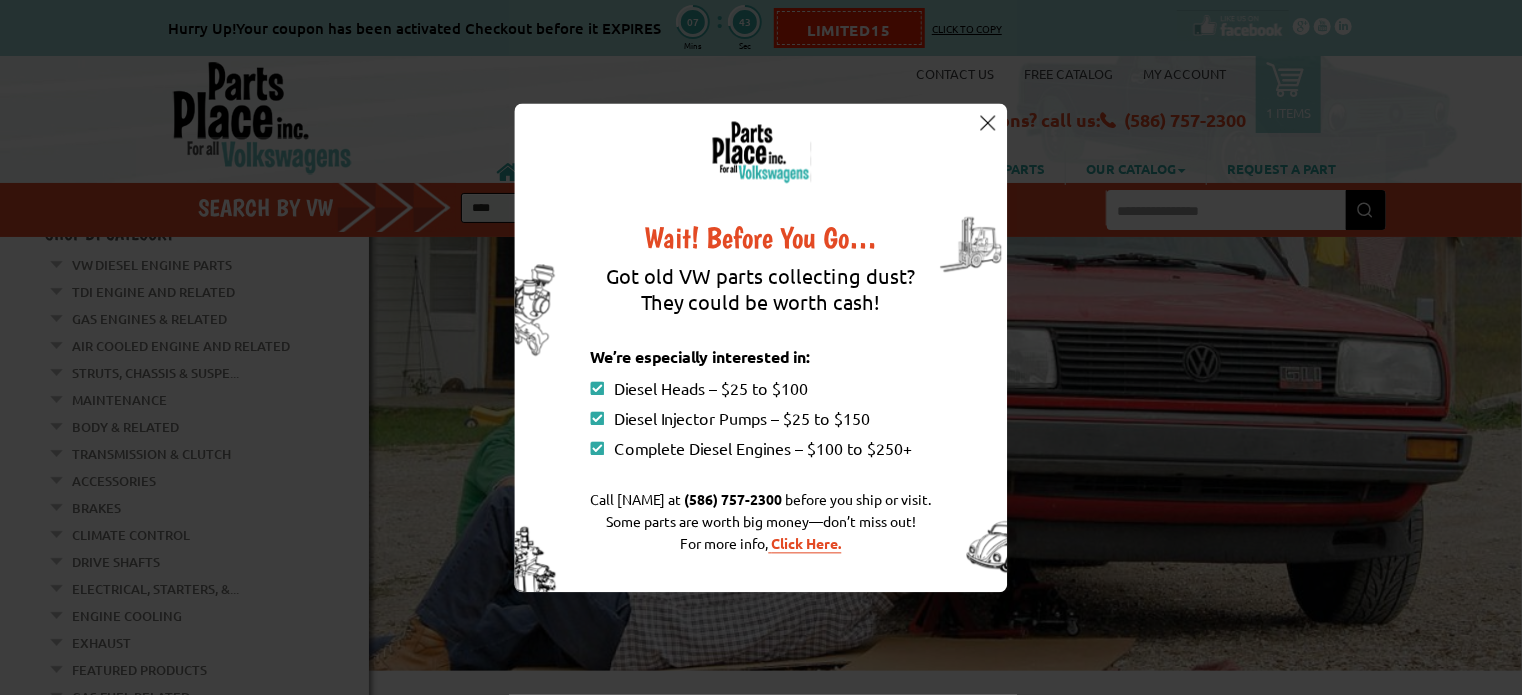 click at bounding box center [987, 123] 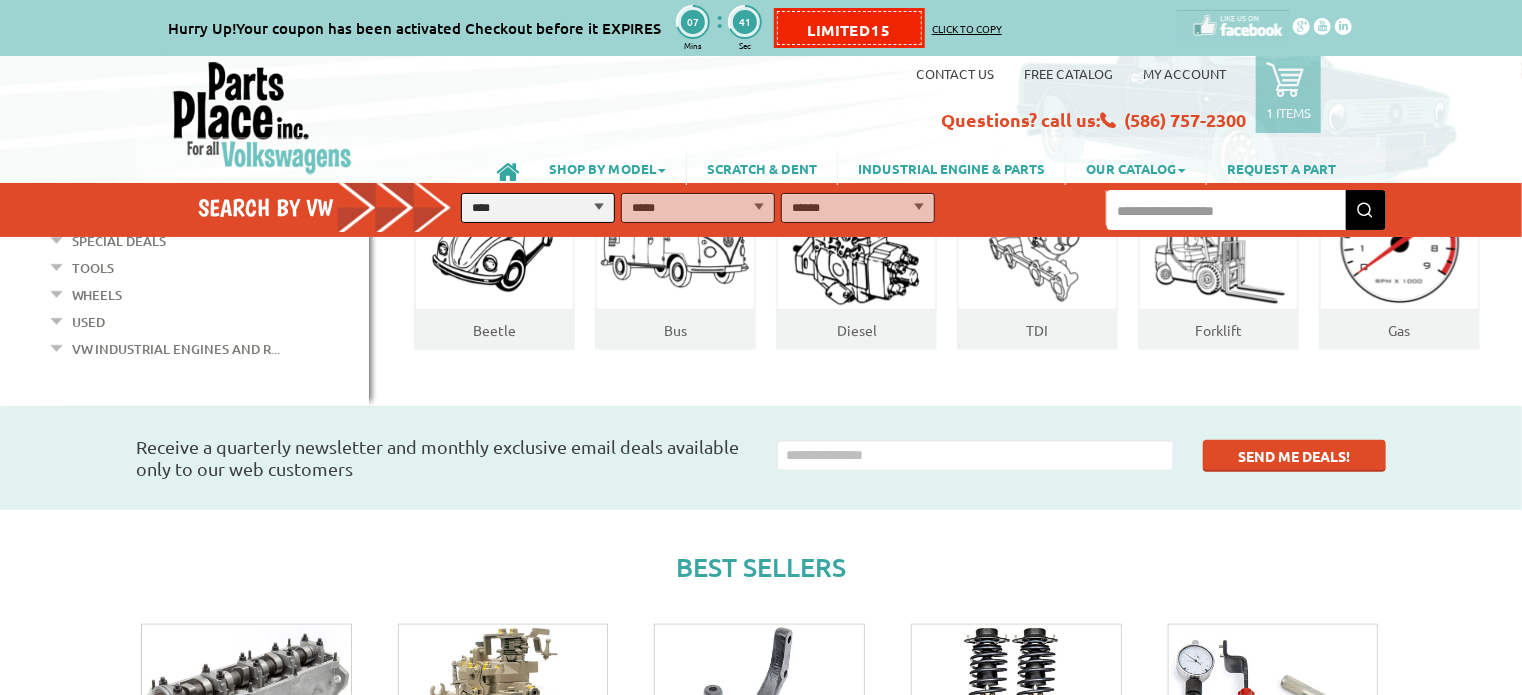 scroll, scrollTop: 600, scrollLeft: 0, axis: vertical 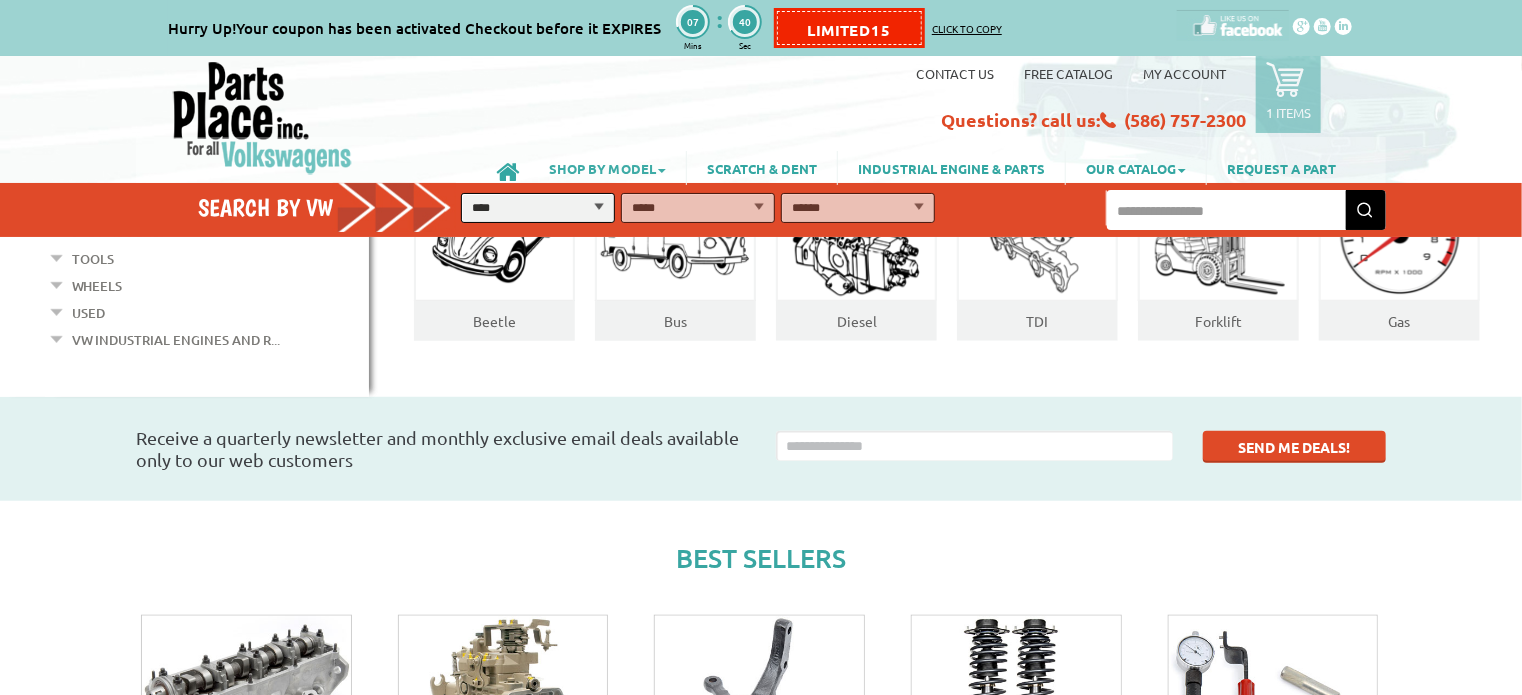 click on "SHOP BY MODEL" at bounding box center (607, 168) 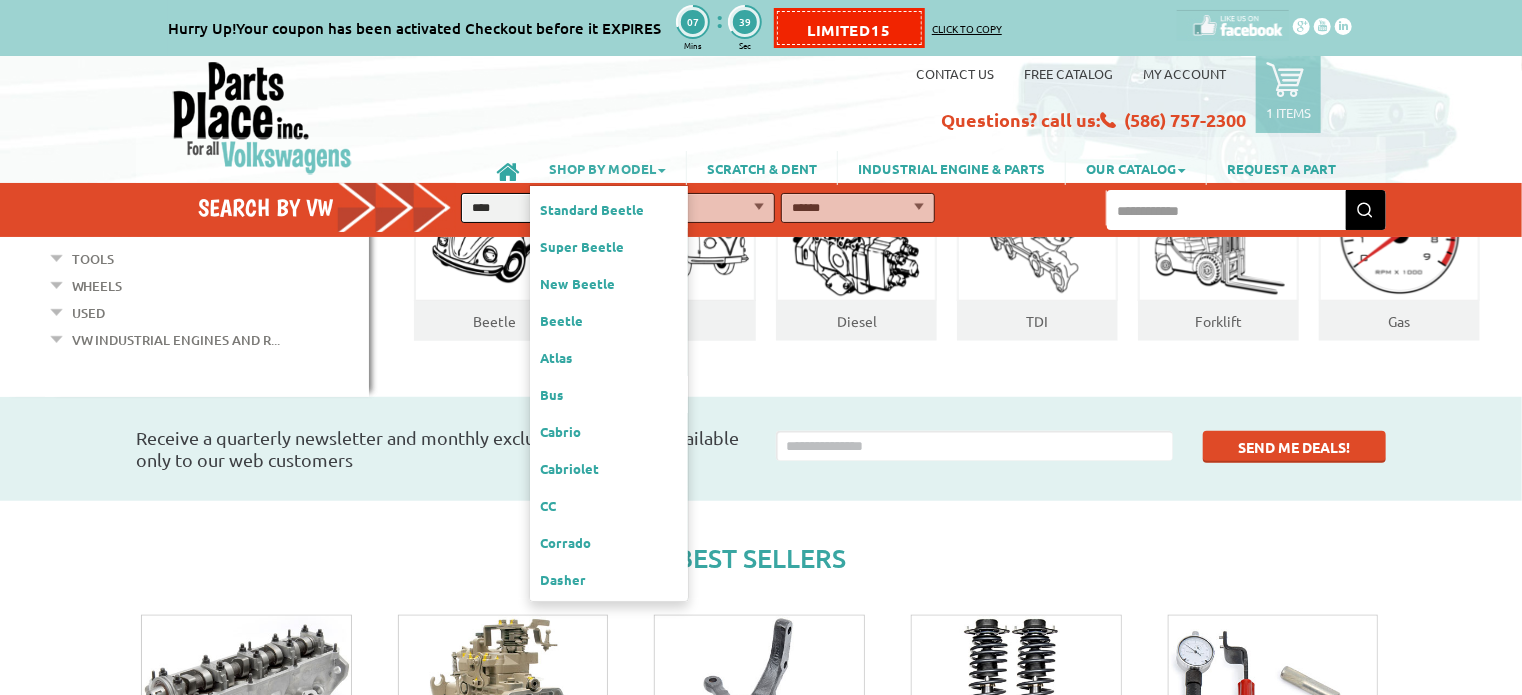 click on "SHOP BY MODEL" at bounding box center (607, 168) 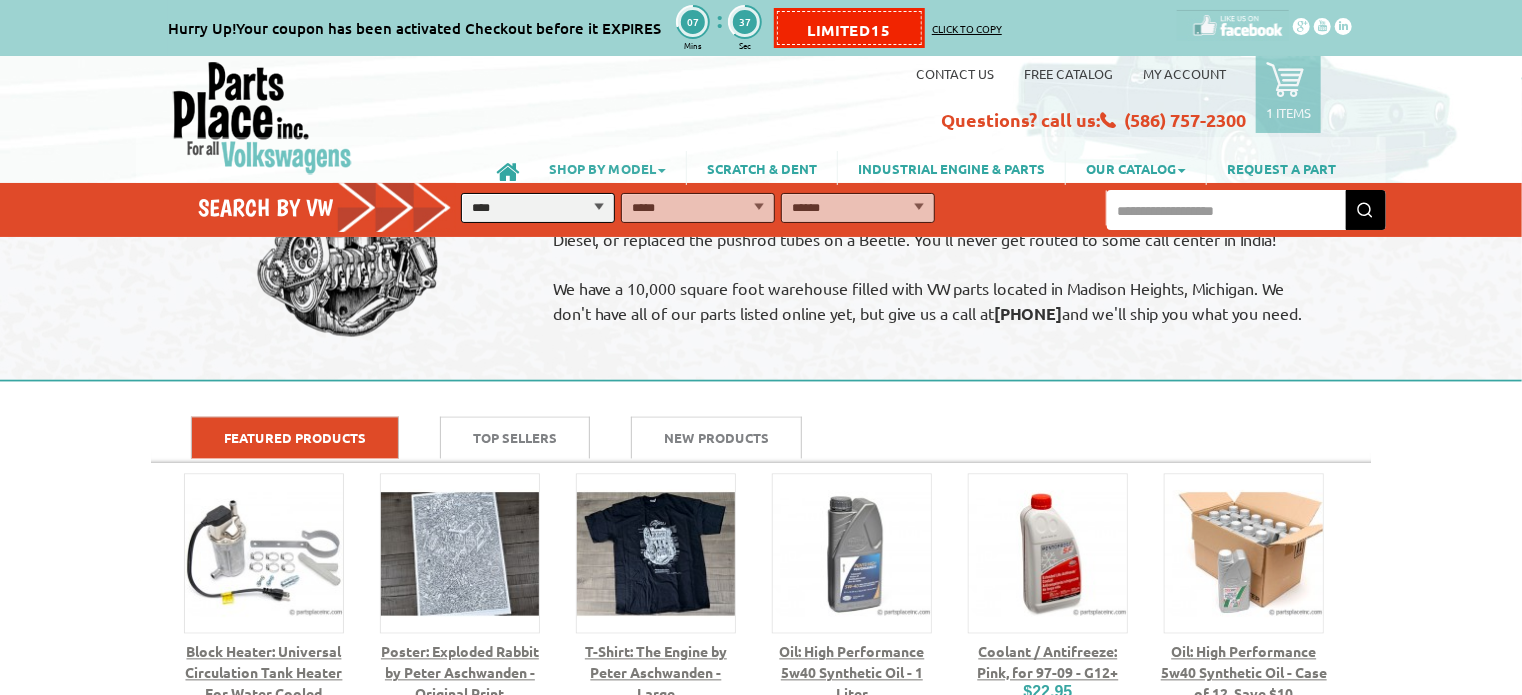 scroll, scrollTop: 1800, scrollLeft: 0, axis: vertical 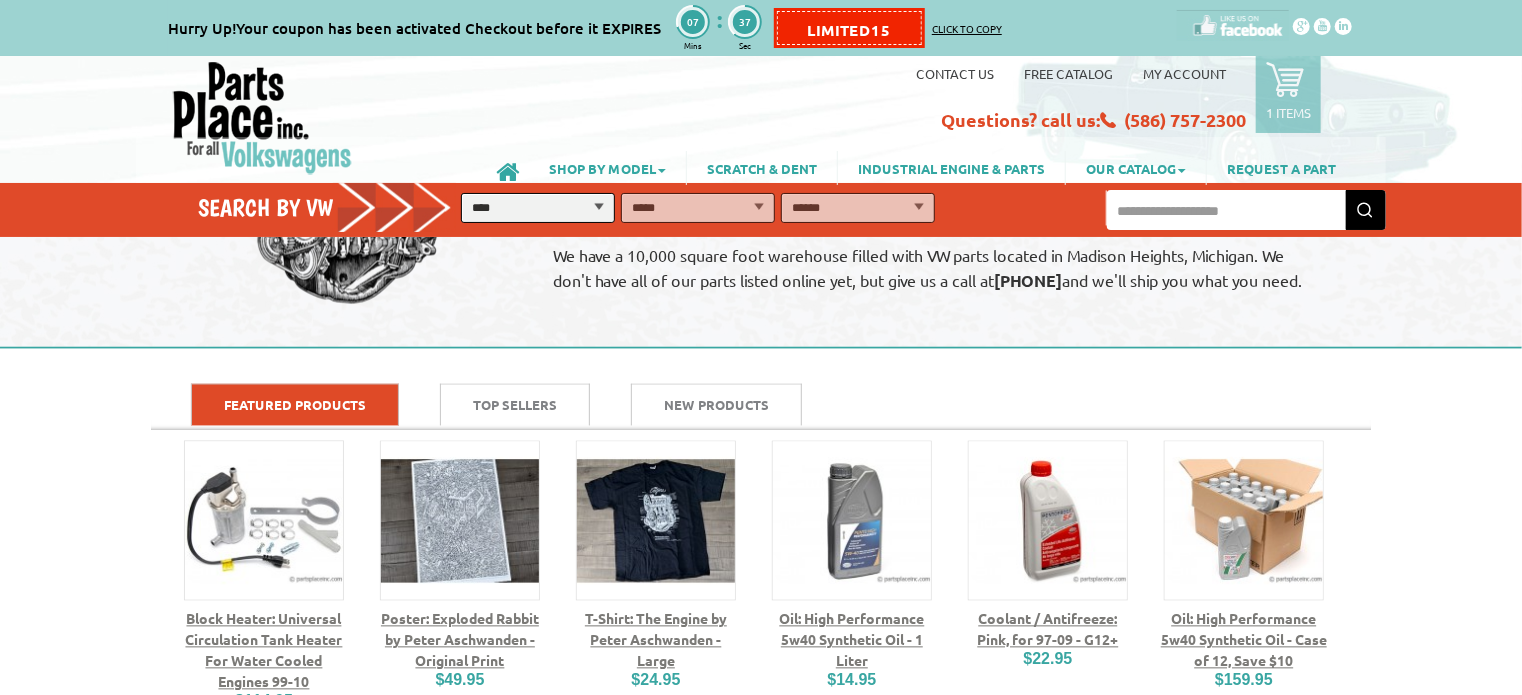 click on "LIMITED15" at bounding box center [849, 28] 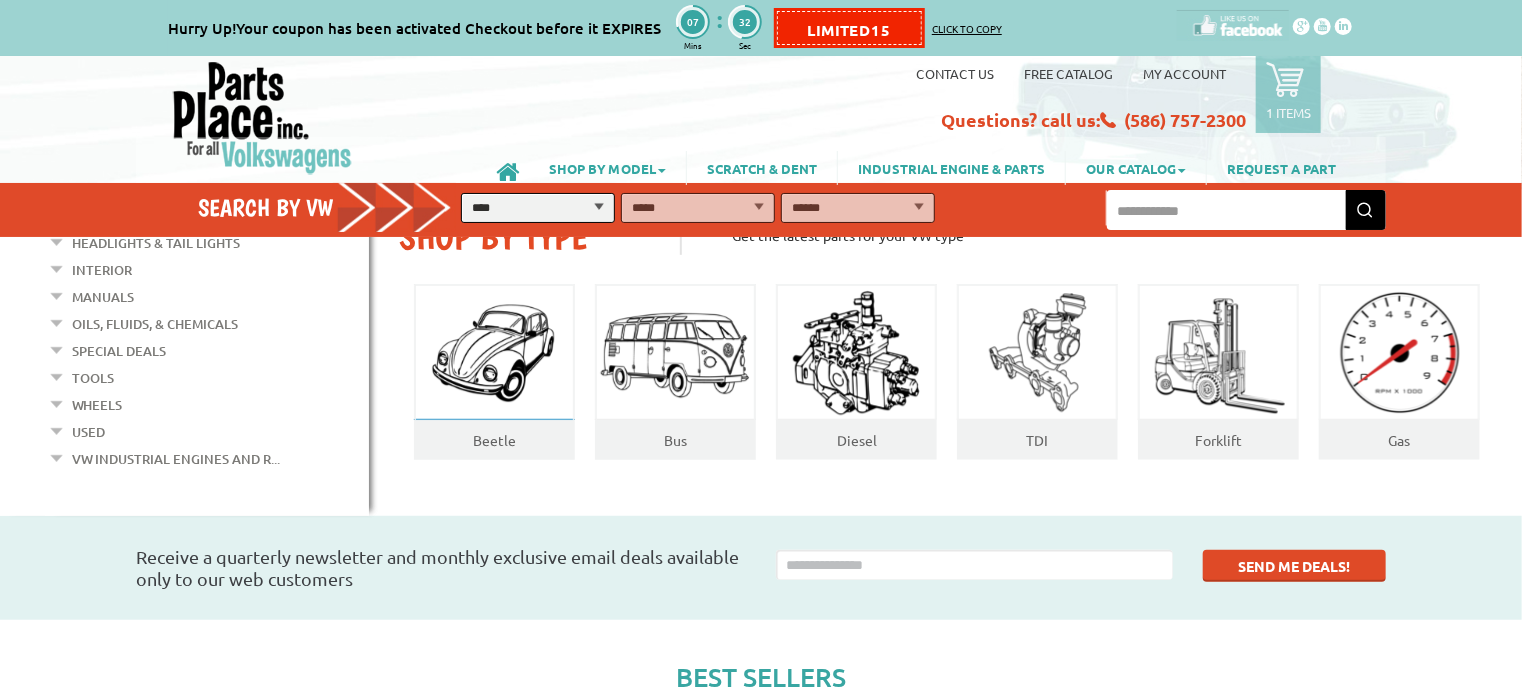 click at bounding box center (494, 353) 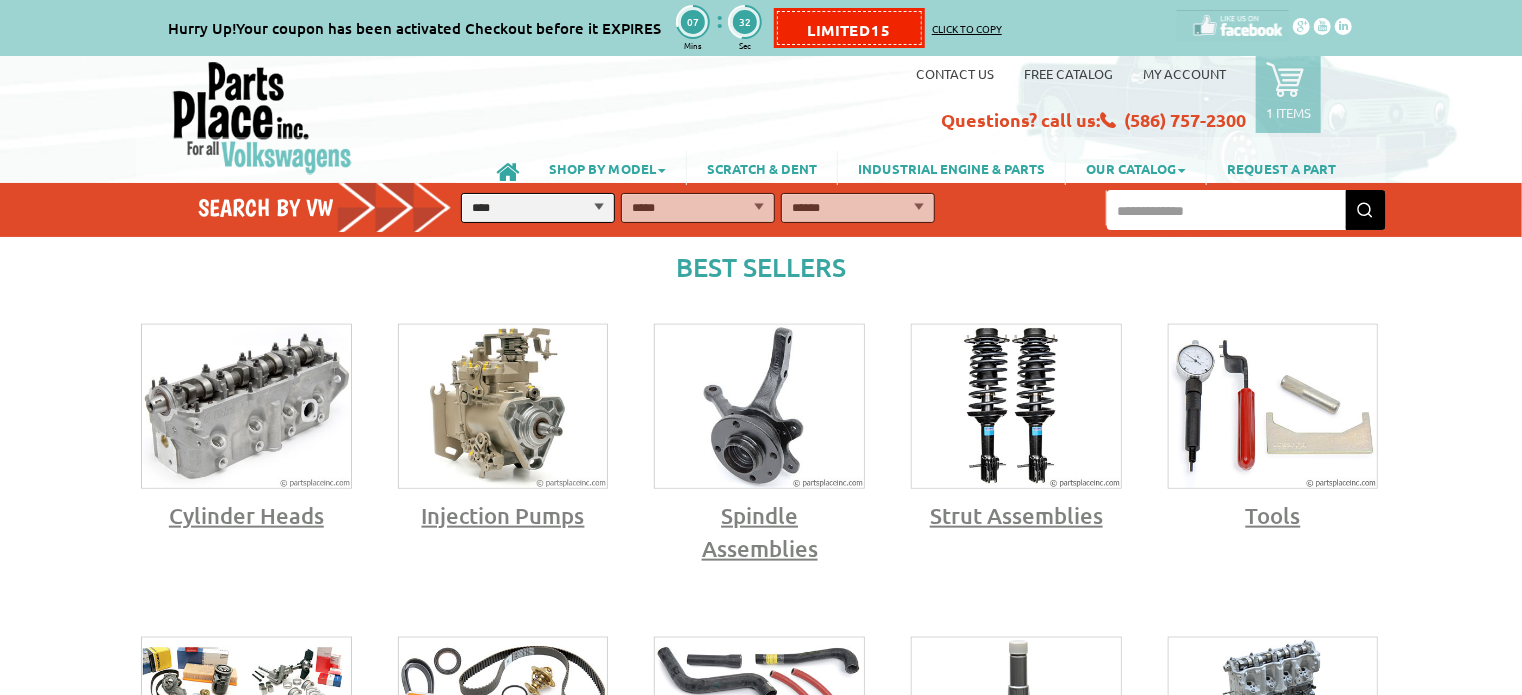 scroll, scrollTop: 981, scrollLeft: 0, axis: vertical 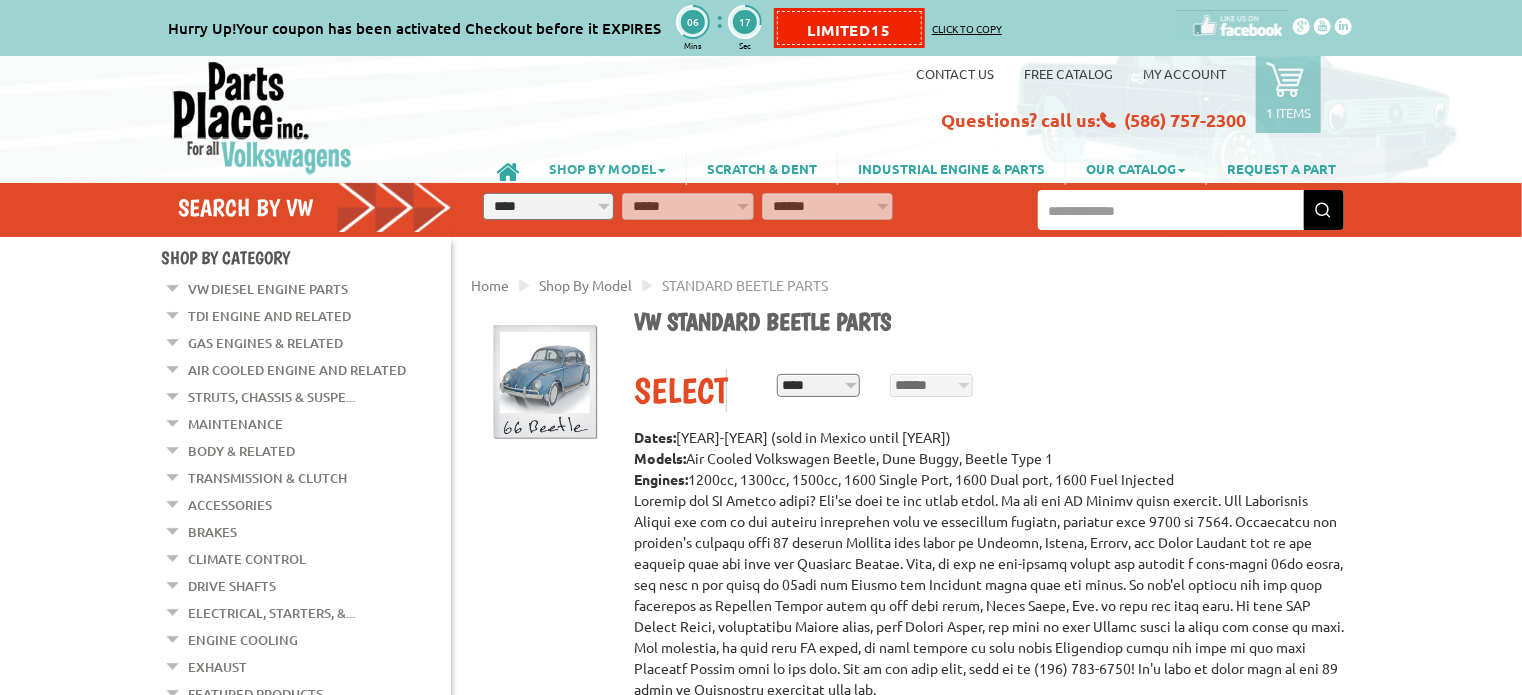 click on "SHOP BY MODEL" at bounding box center (607, 168) 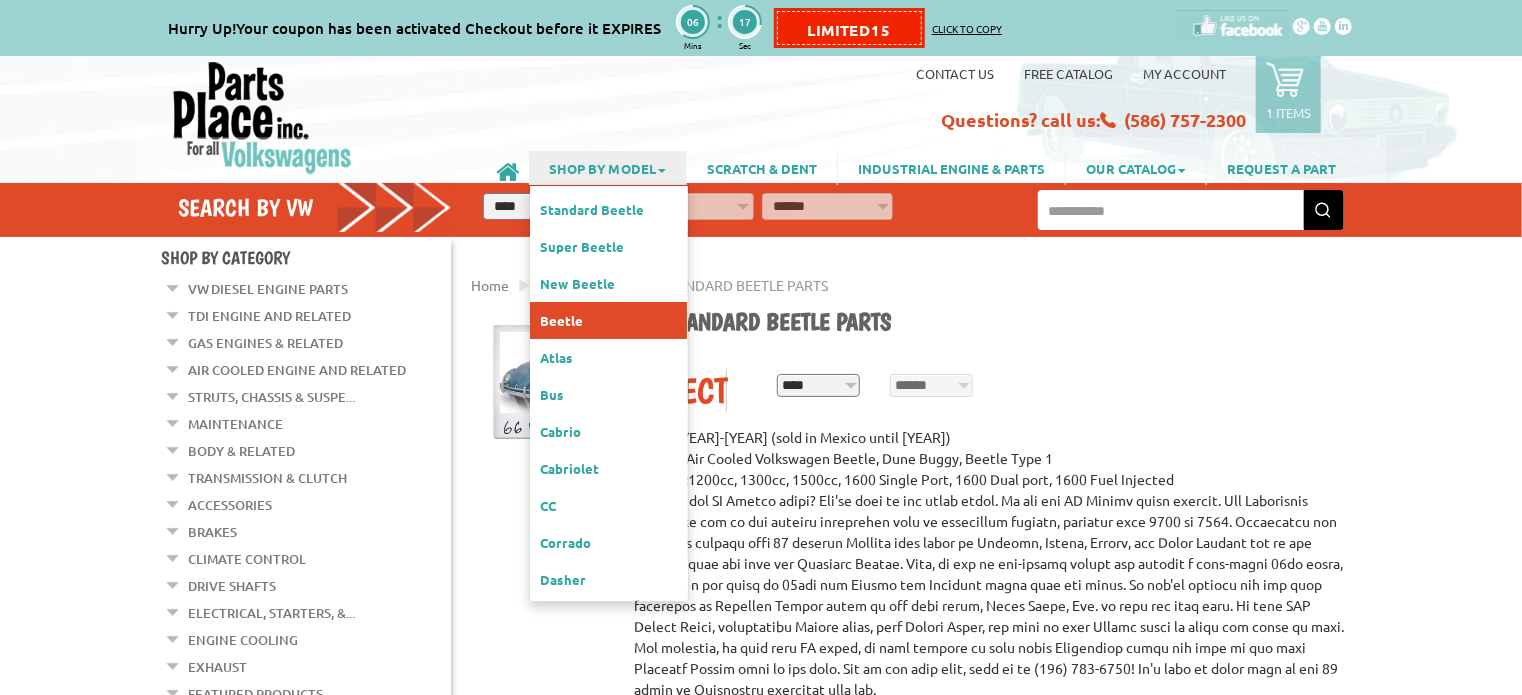 click on "Beetle" at bounding box center [608, 320] 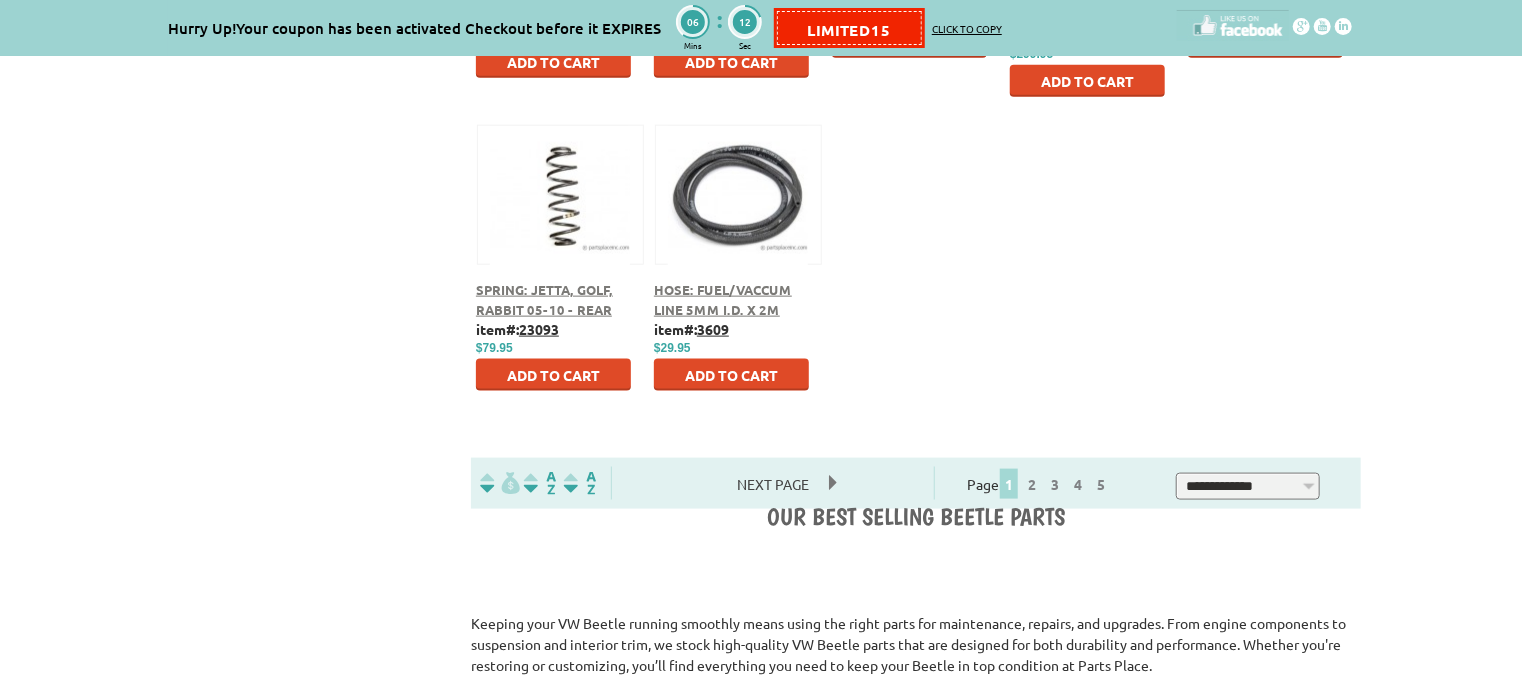 scroll, scrollTop: 1200, scrollLeft: 0, axis: vertical 